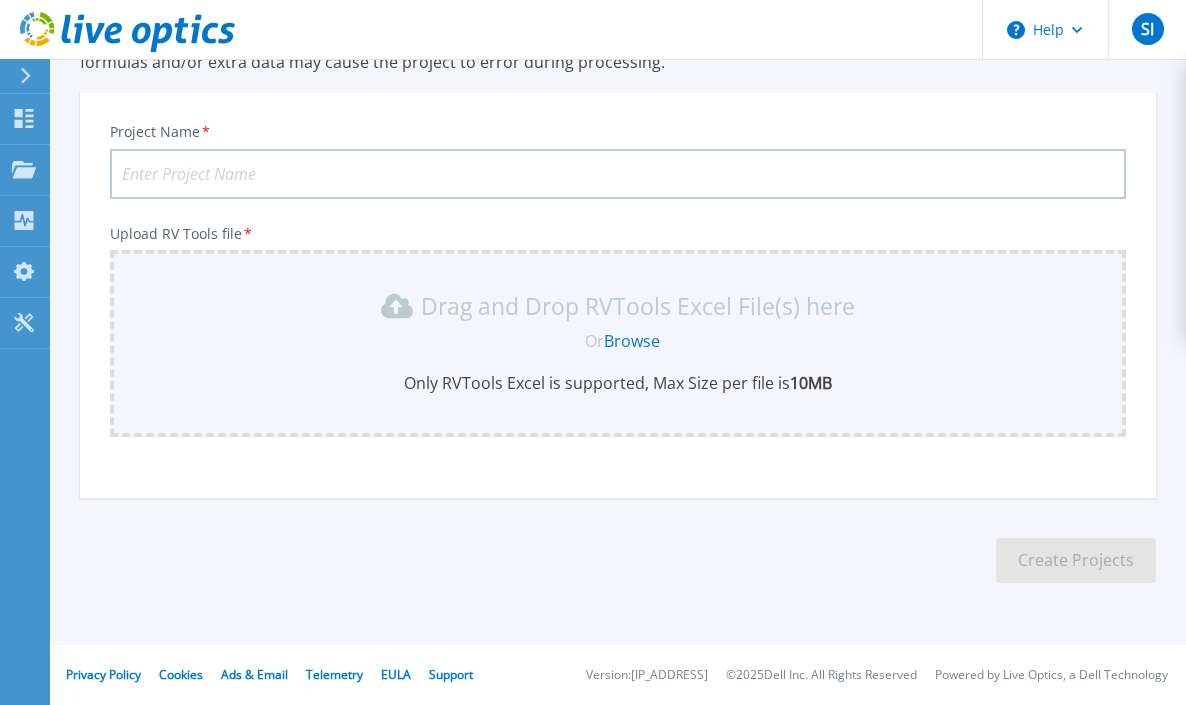 scroll, scrollTop: 0, scrollLeft: 0, axis: both 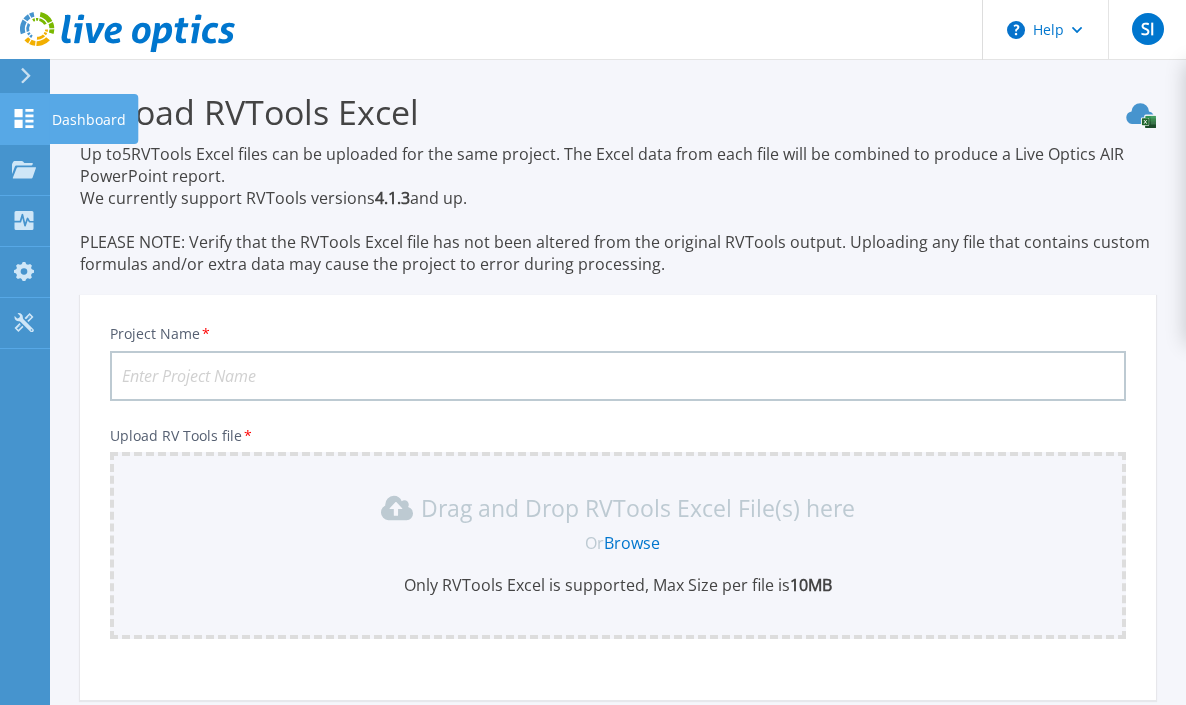 click 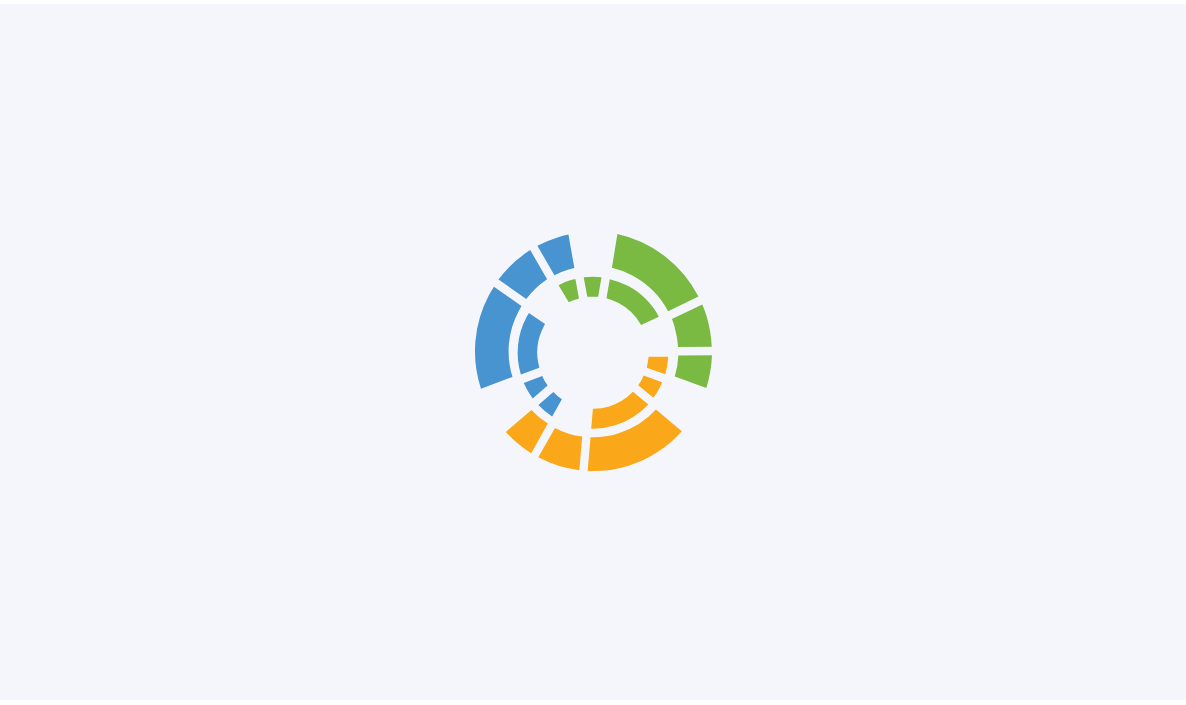 scroll, scrollTop: 0, scrollLeft: 0, axis: both 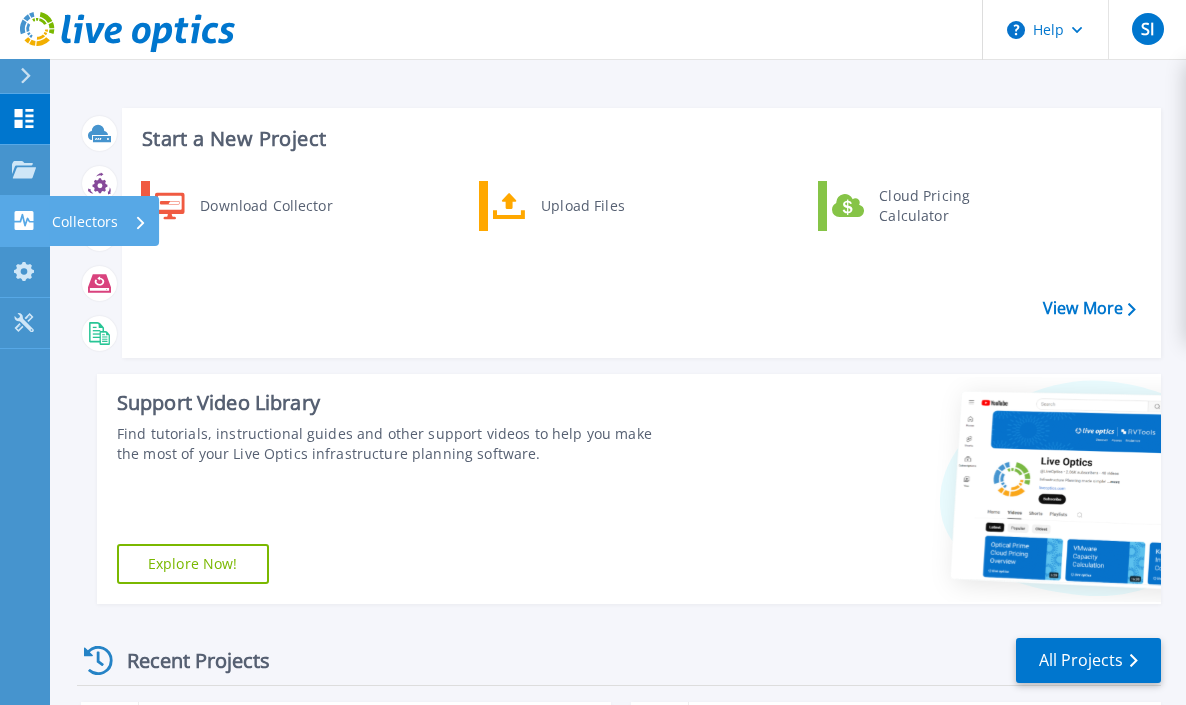 click 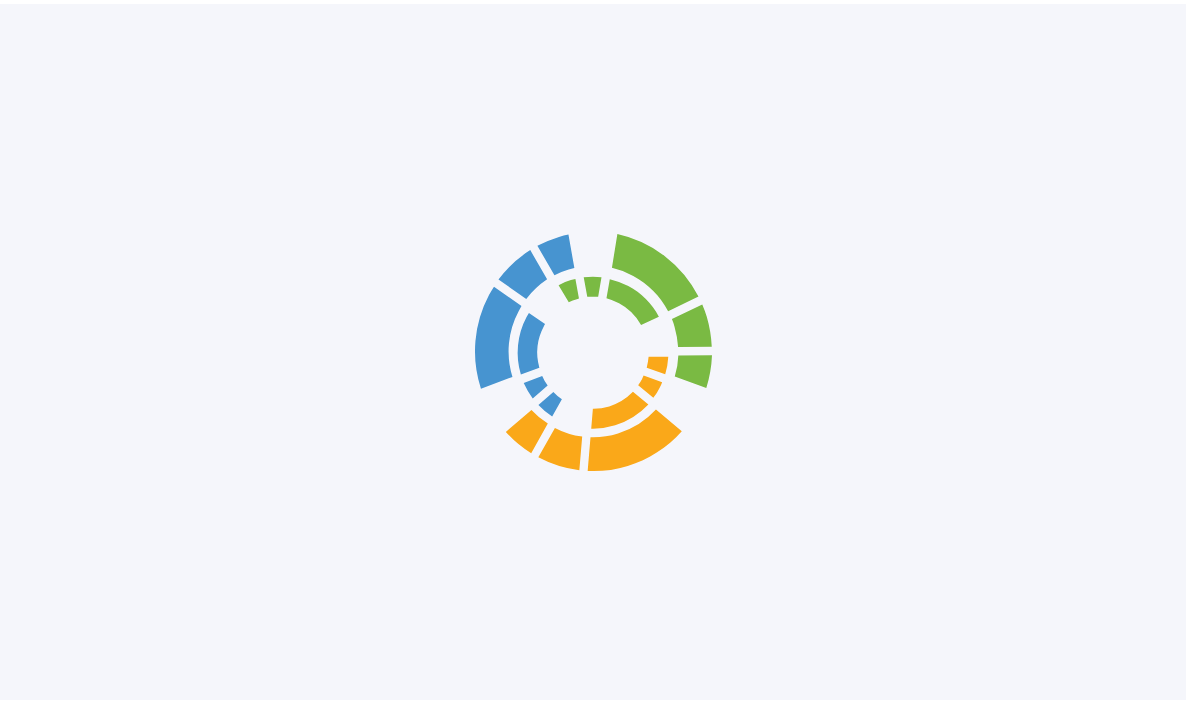 scroll, scrollTop: 0, scrollLeft: 0, axis: both 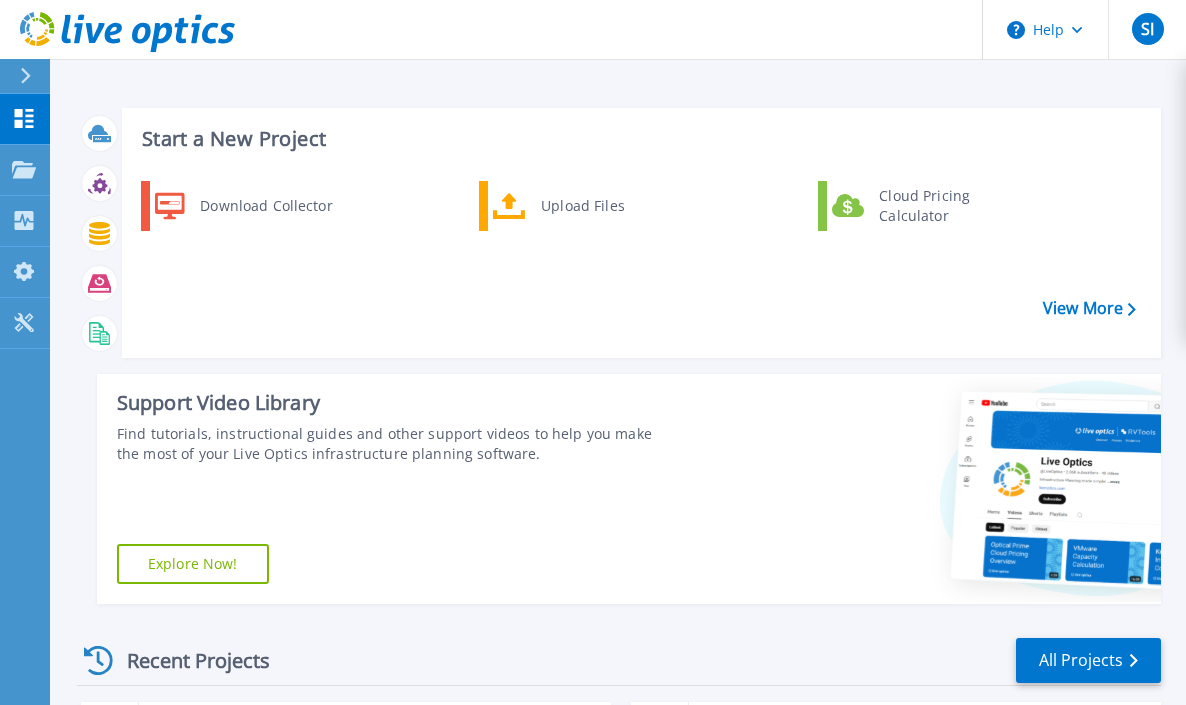 click on "Download Collector     Upload Files     Cloud Pricing Calculator" at bounding box center [638, 262] 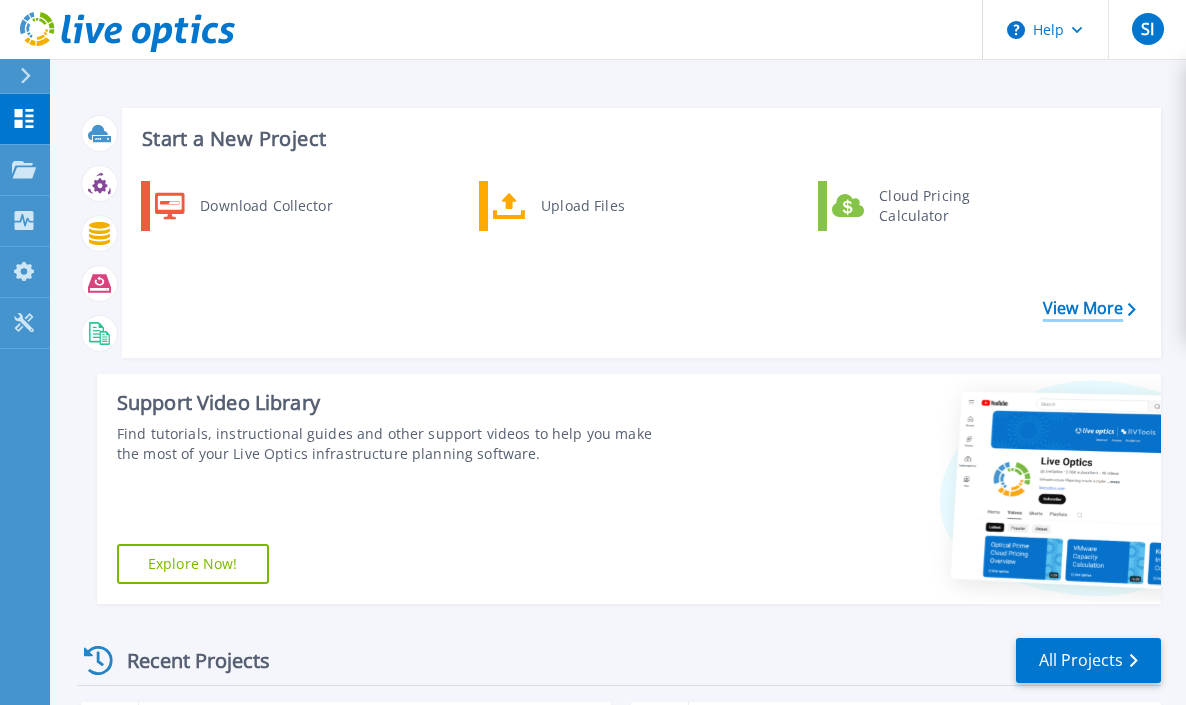 click on "View More" at bounding box center (1089, 308) 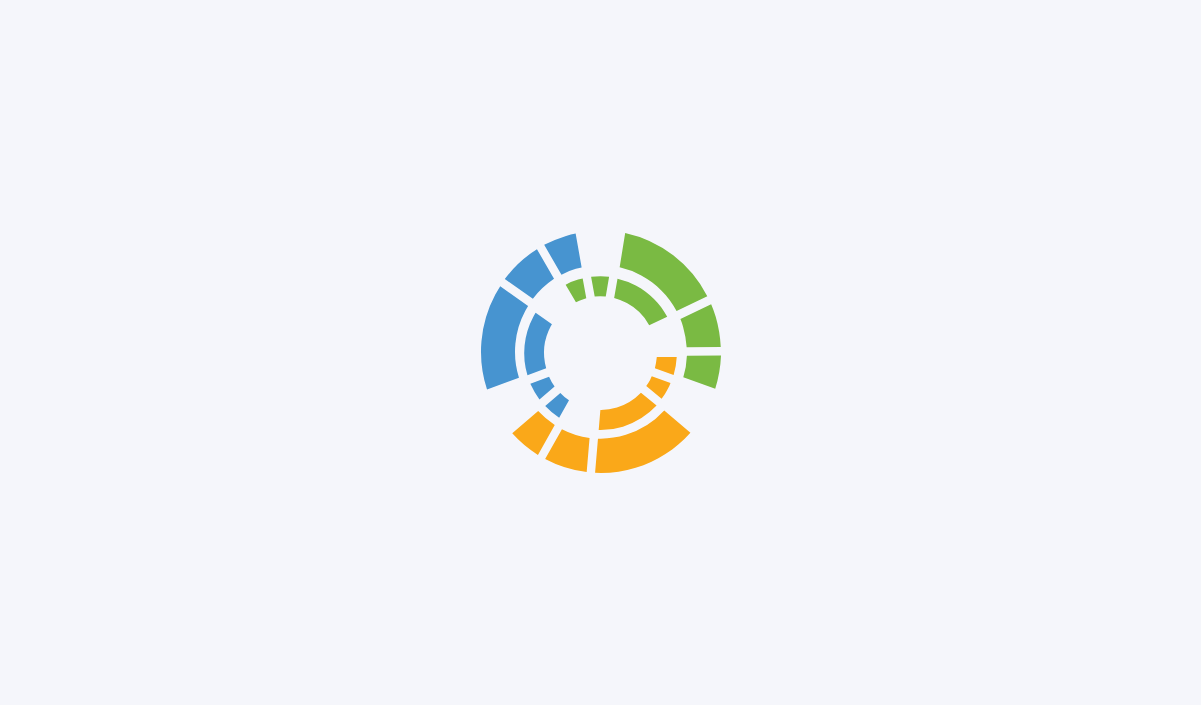 scroll, scrollTop: 0, scrollLeft: 0, axis: both 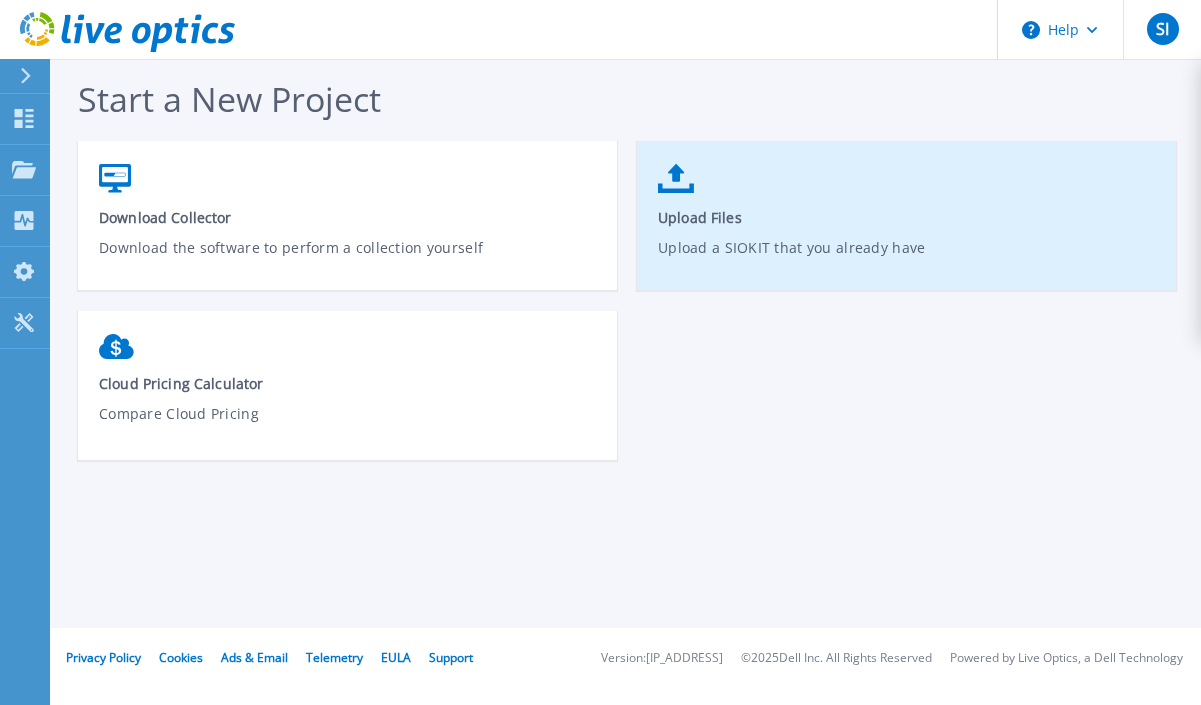 click on "Upload a SIOKIT that you already have" at bounding box center [907, 260] 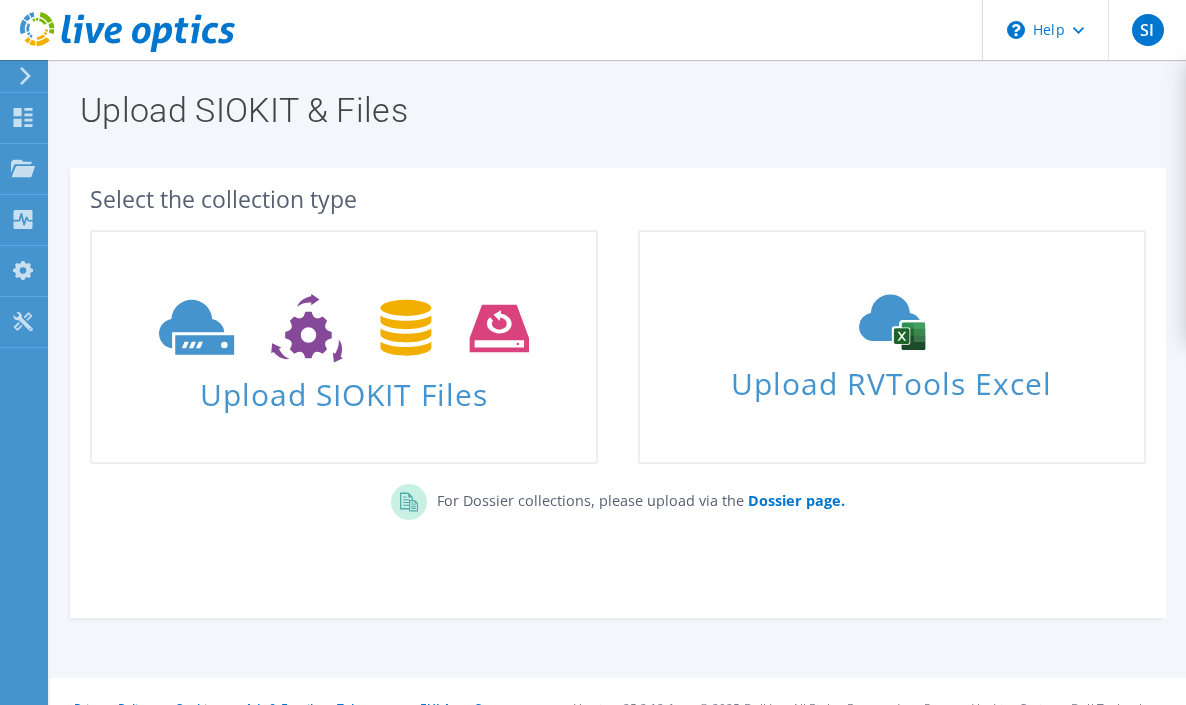scroll, scrollTop: 0, scrollLeft: 0, axis: both 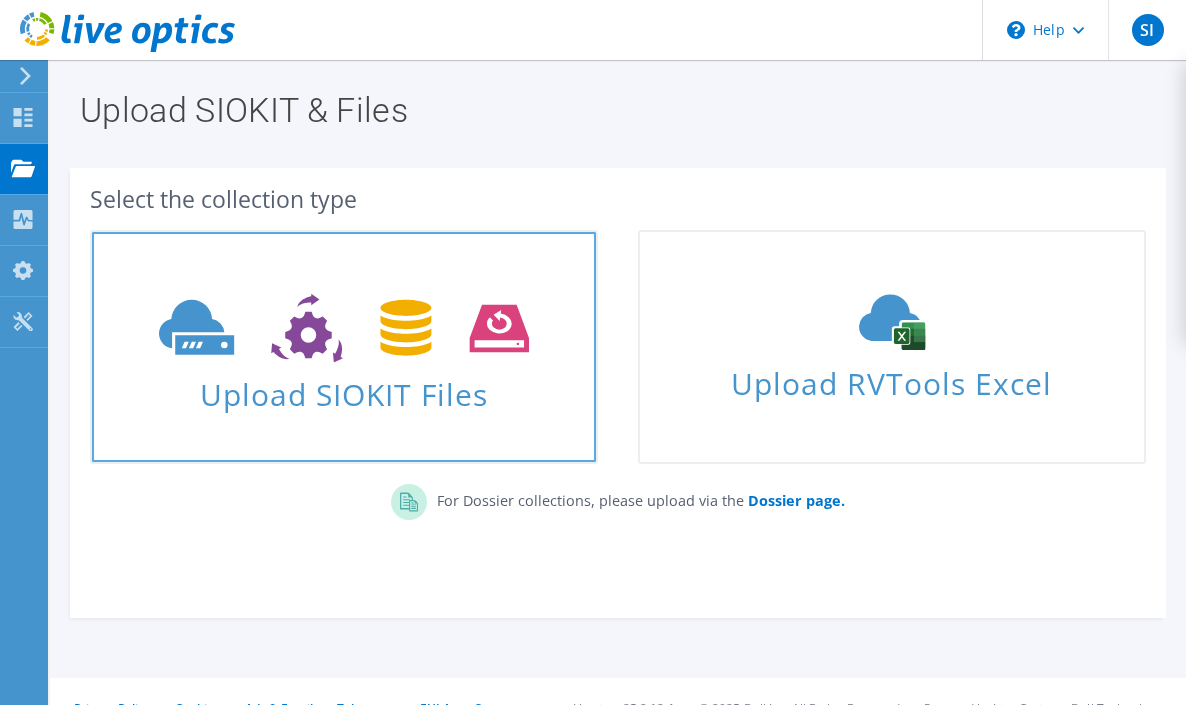 click 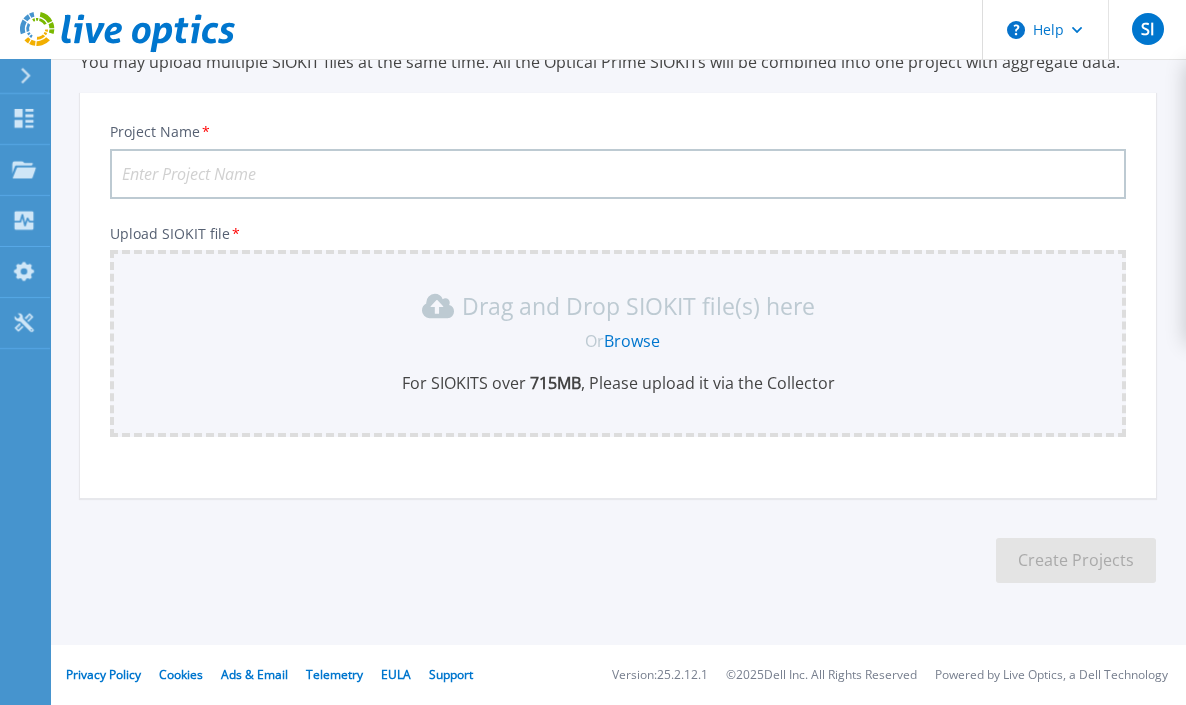 scroll, scrollTop: 0, scrollLeft: 0, axis: both 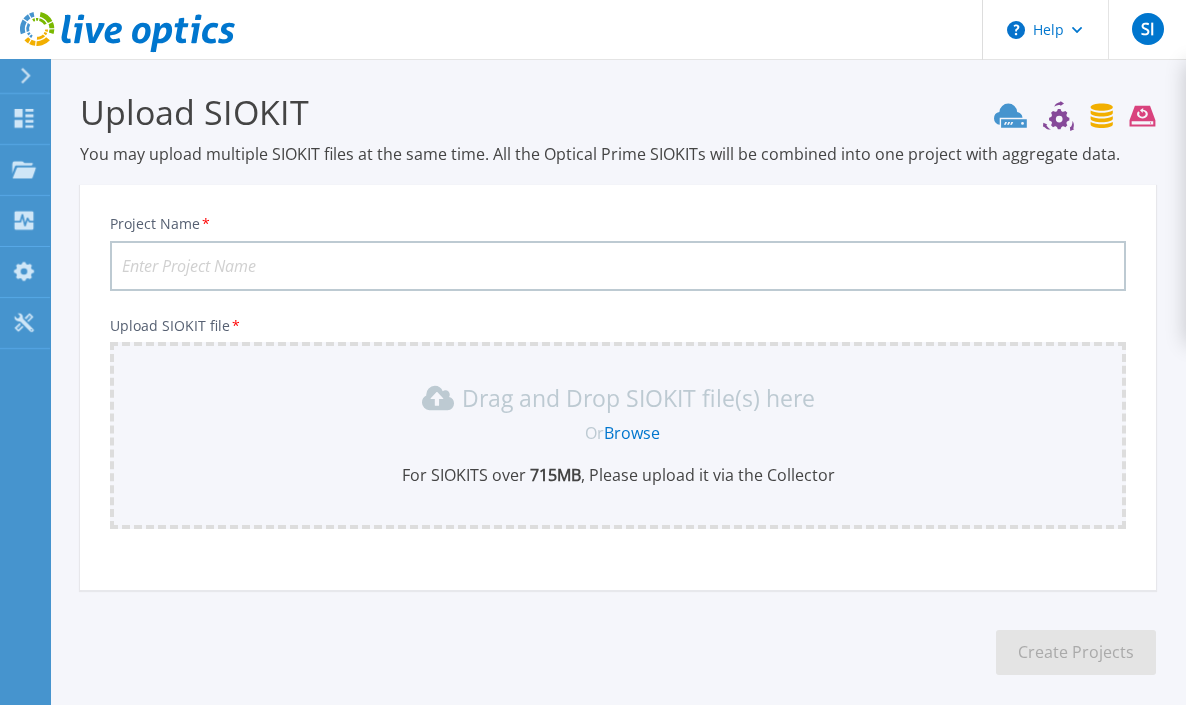 click on "Project Name *" at bounding box center [618, 266] 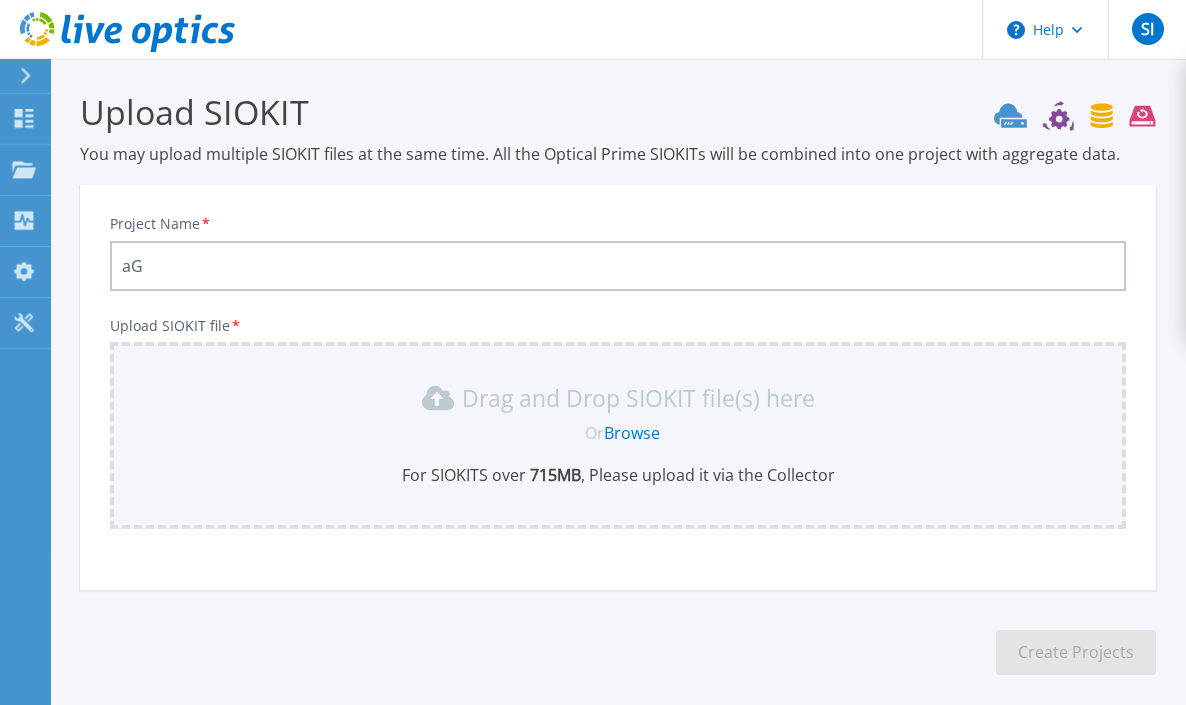 type on "a" 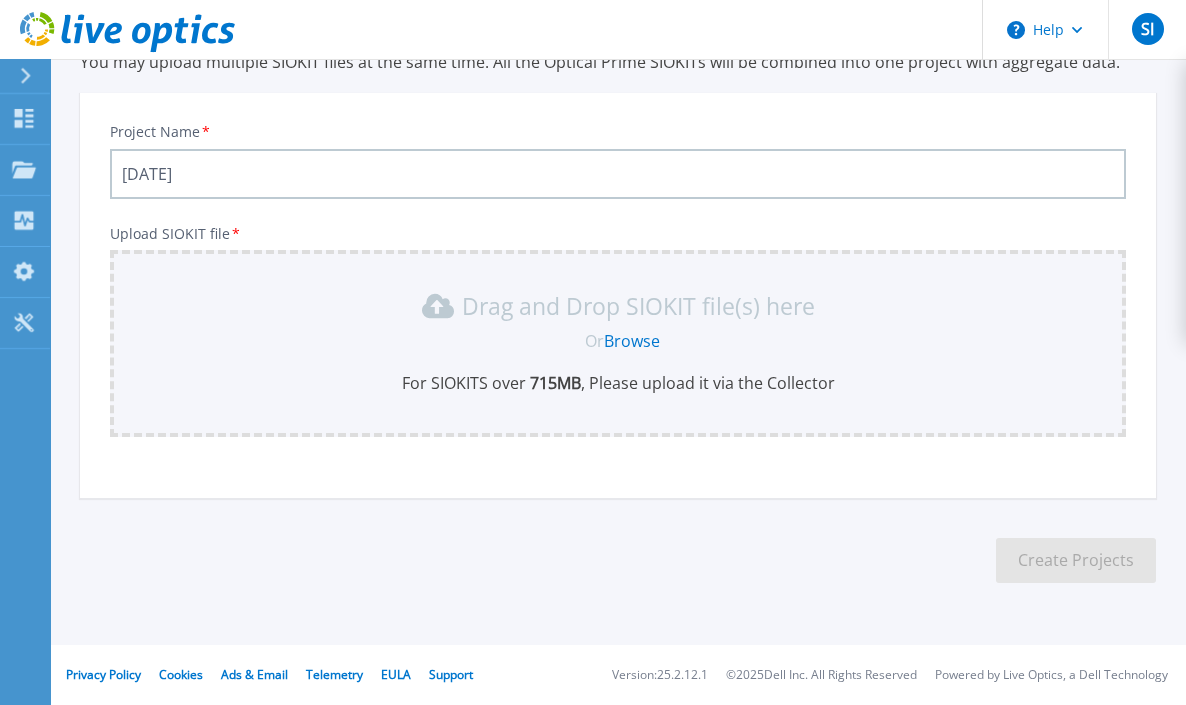 scroll, scrollTop: 0, scrollLeft: 0, axis: both 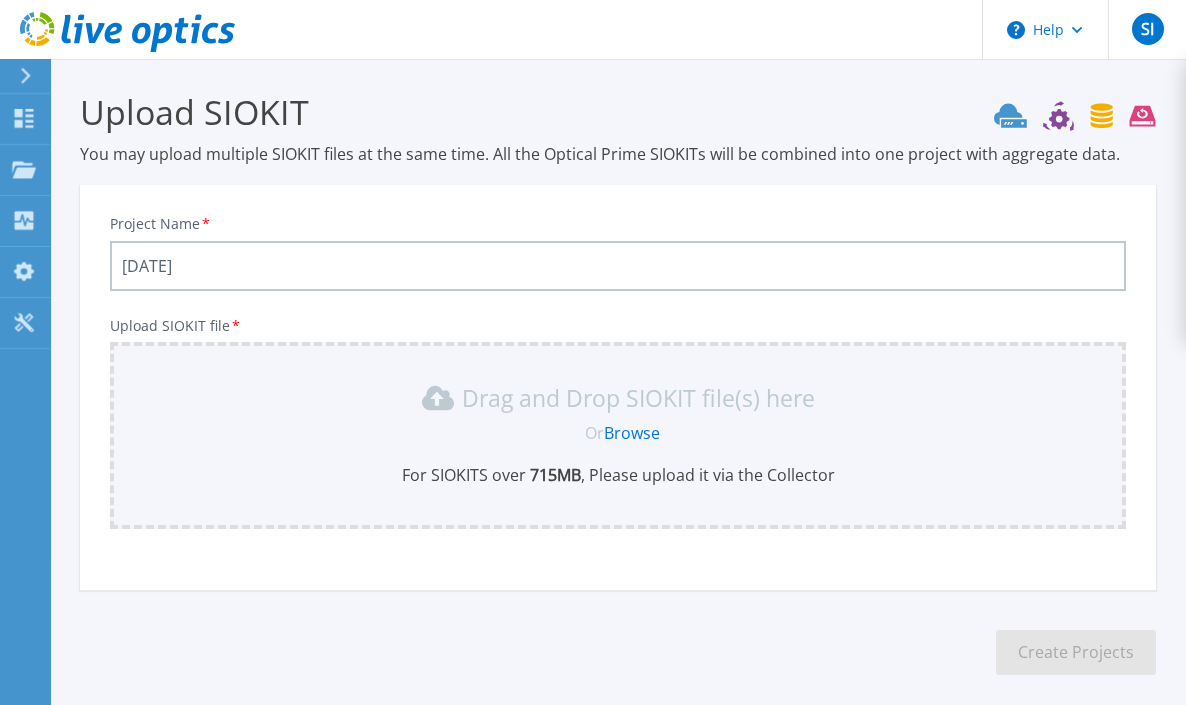 click on "[DATE]" at bounding box center [618, 266] 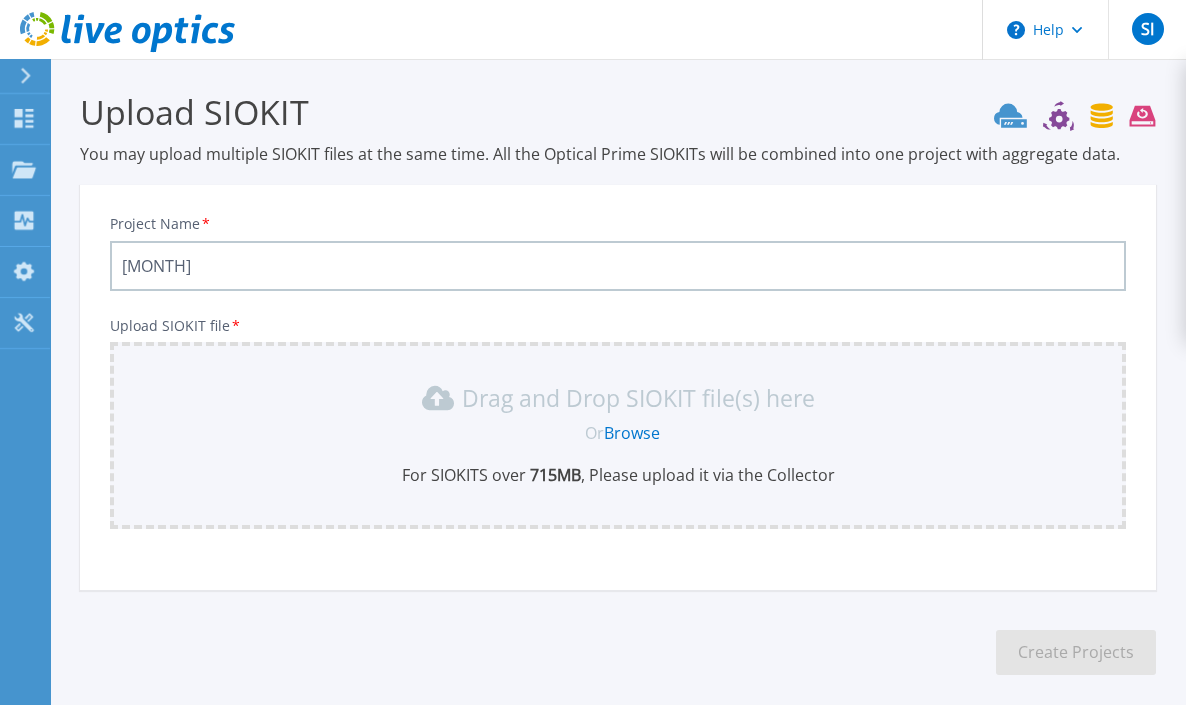 type on "A" 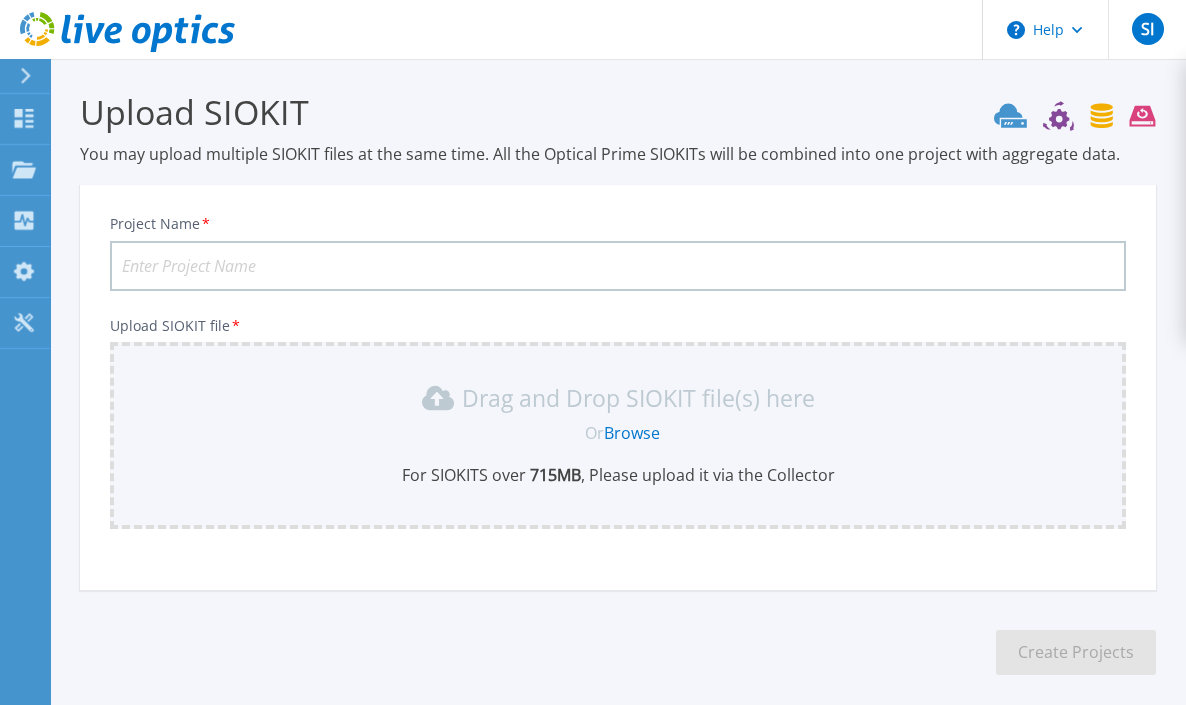click 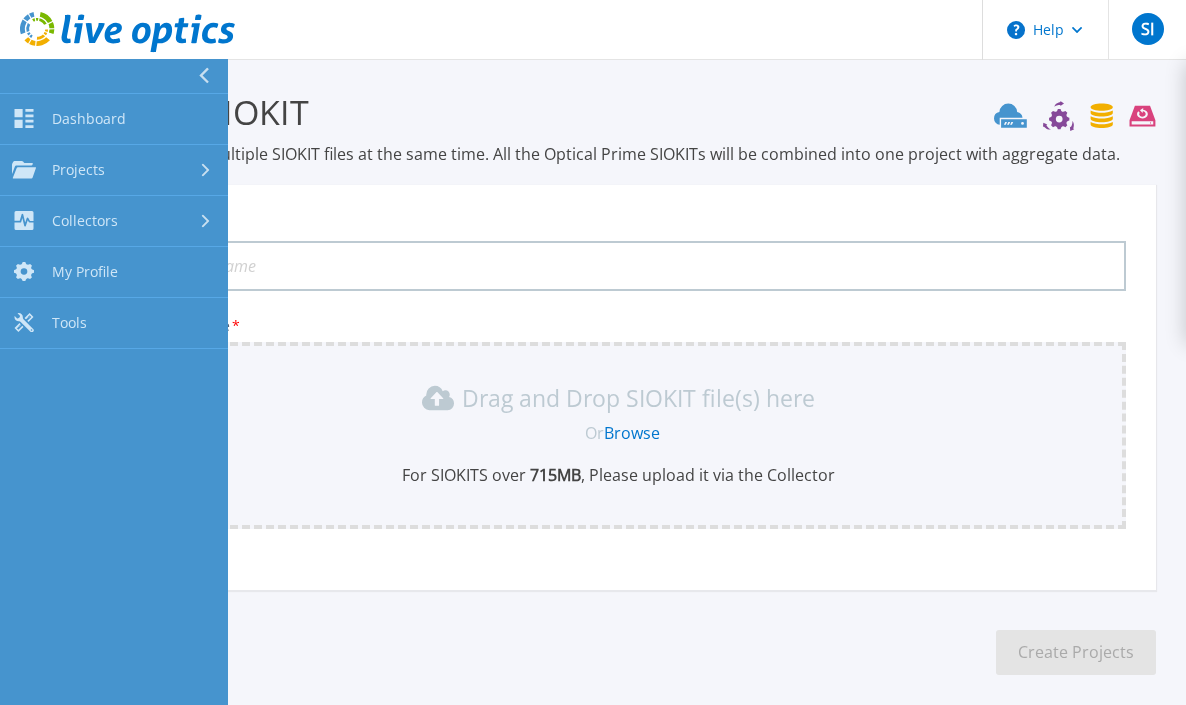 drag, startPoint x: 651, startPoint y: 106, endPoint x: 717, endPoint y: 118, distance: 67.08204 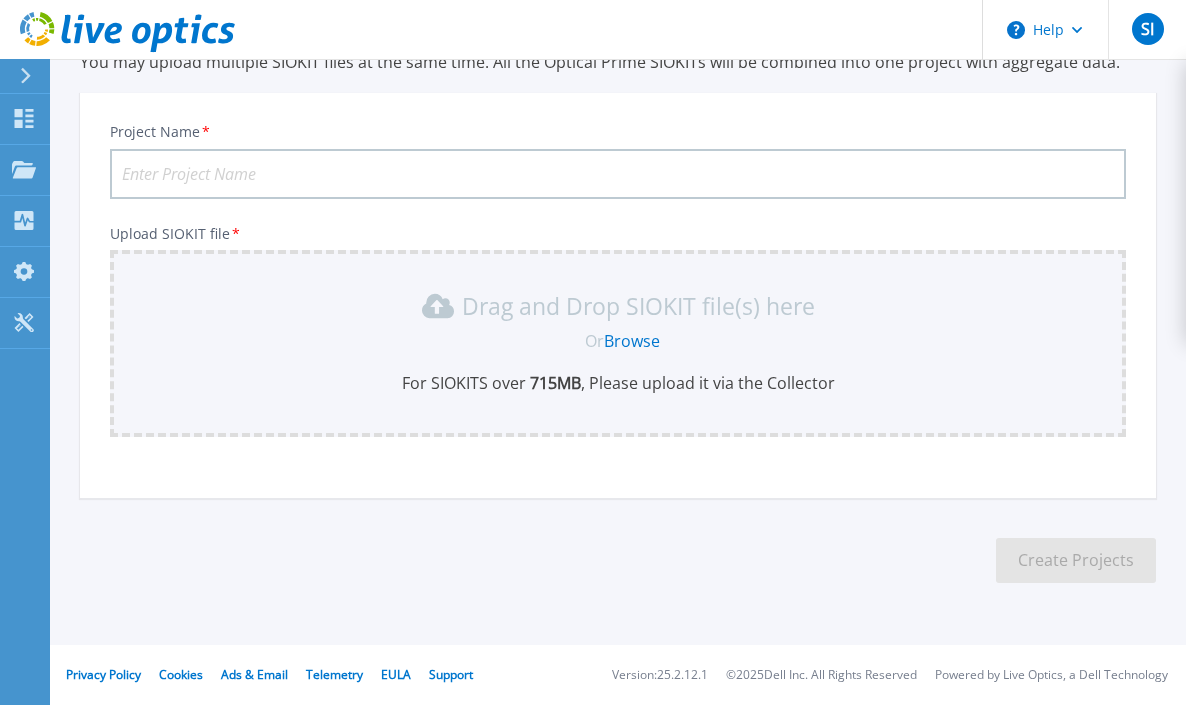scroll, scrollTop: 0, scrollLeft: 0, axis: both 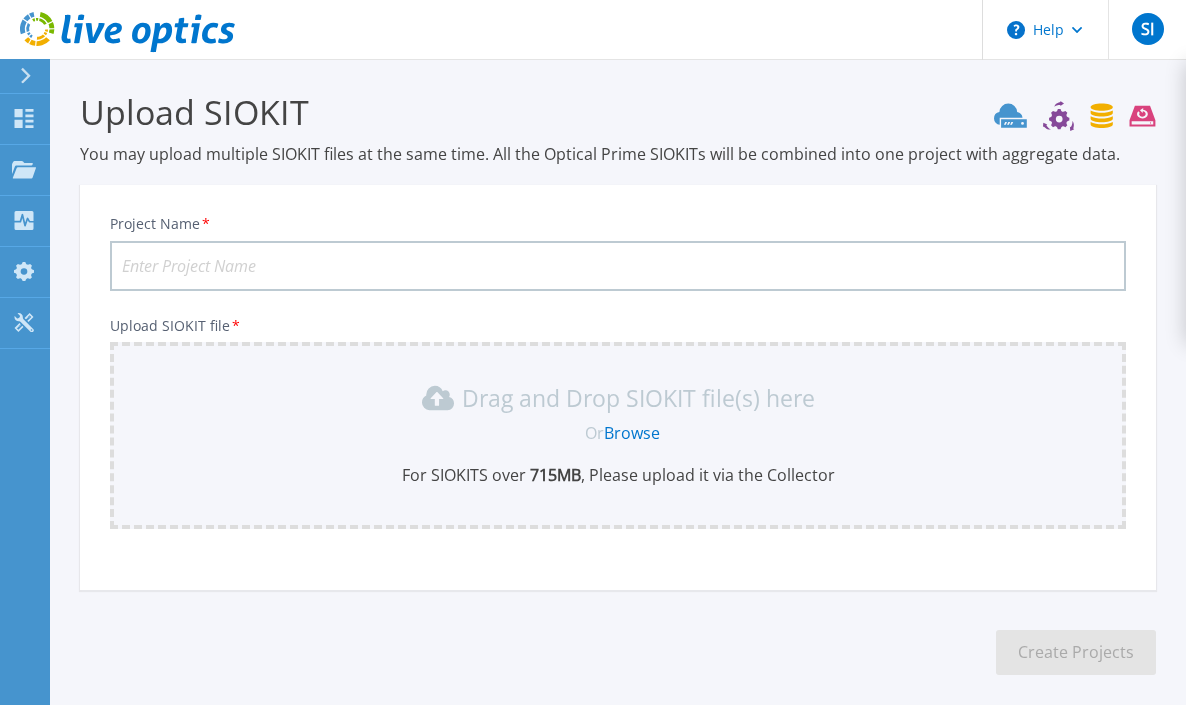 click on "Project Name *" at bounding box center (618, 266) 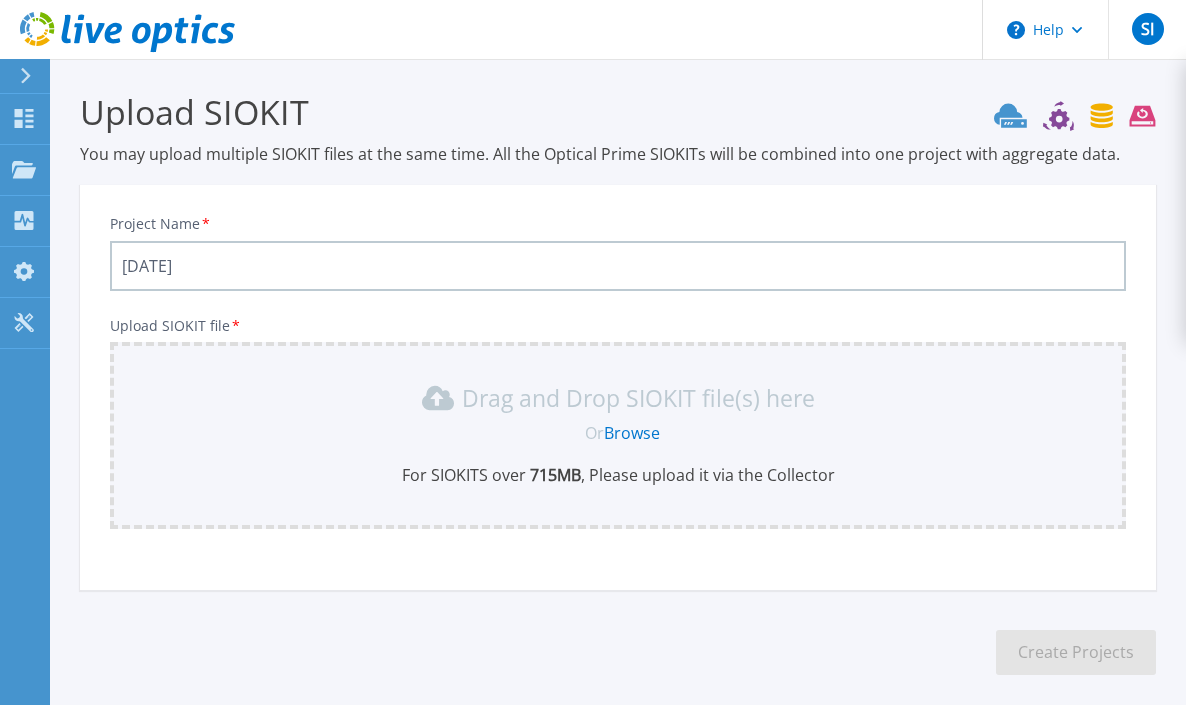 scroll, scrollTop: 92, scrollLeft: 0, axis: vertical 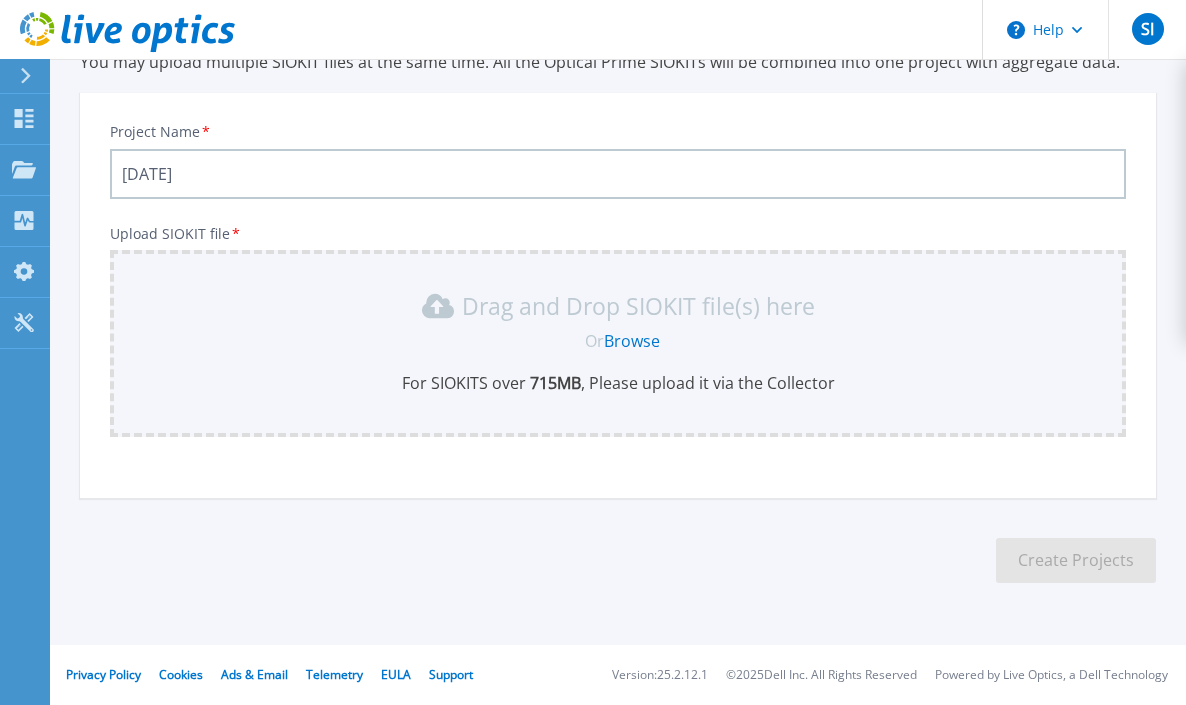 click on "Browse" at bounding box center (632, 341) 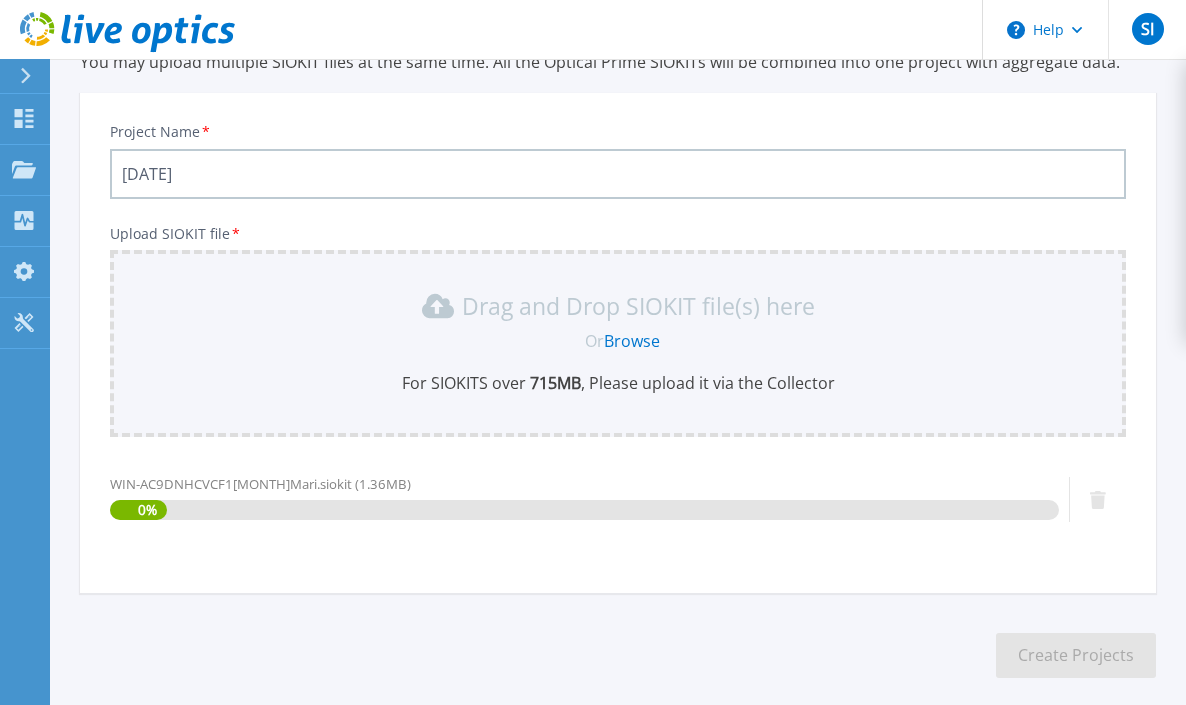 scroll, scrollTop: 187, scrollLeft: 0, axis: vertical 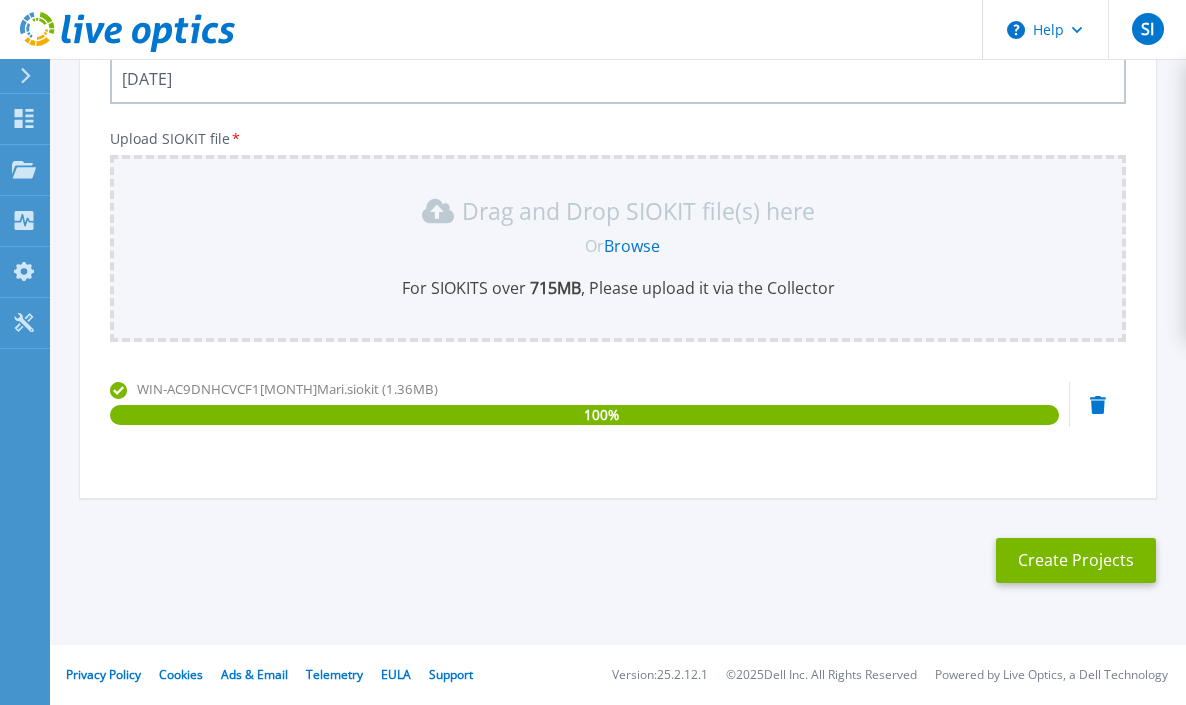 click on "[DATE]" at bounding box center (618, 79) 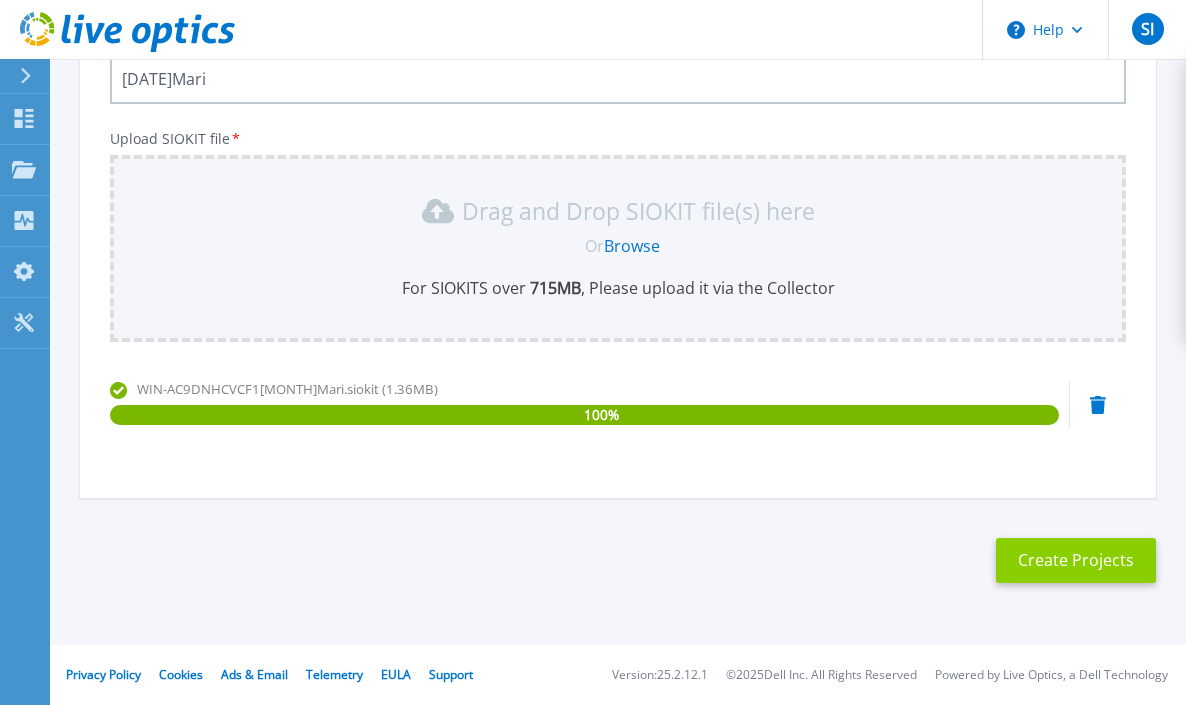 type on "[DATE]Mari" 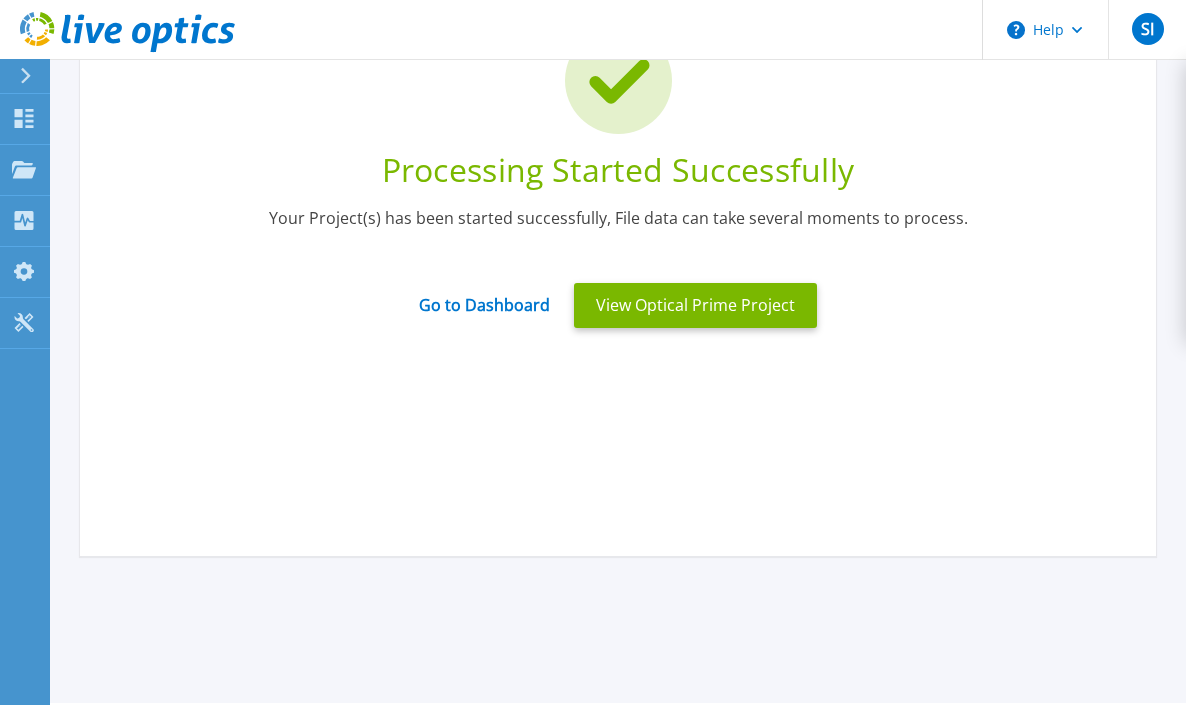 scroll, scrollTop: 0, scrollLeft: 0, axis: both 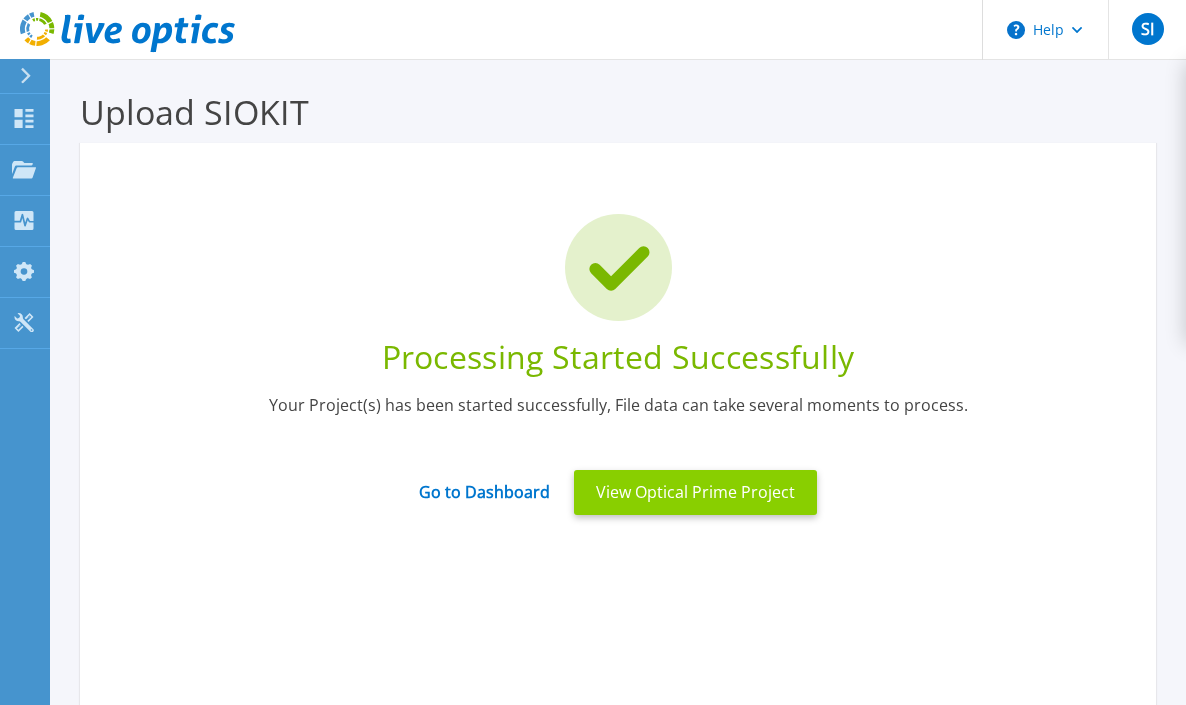click on "View Optical Prime Project" at bounding box center (695, 492) 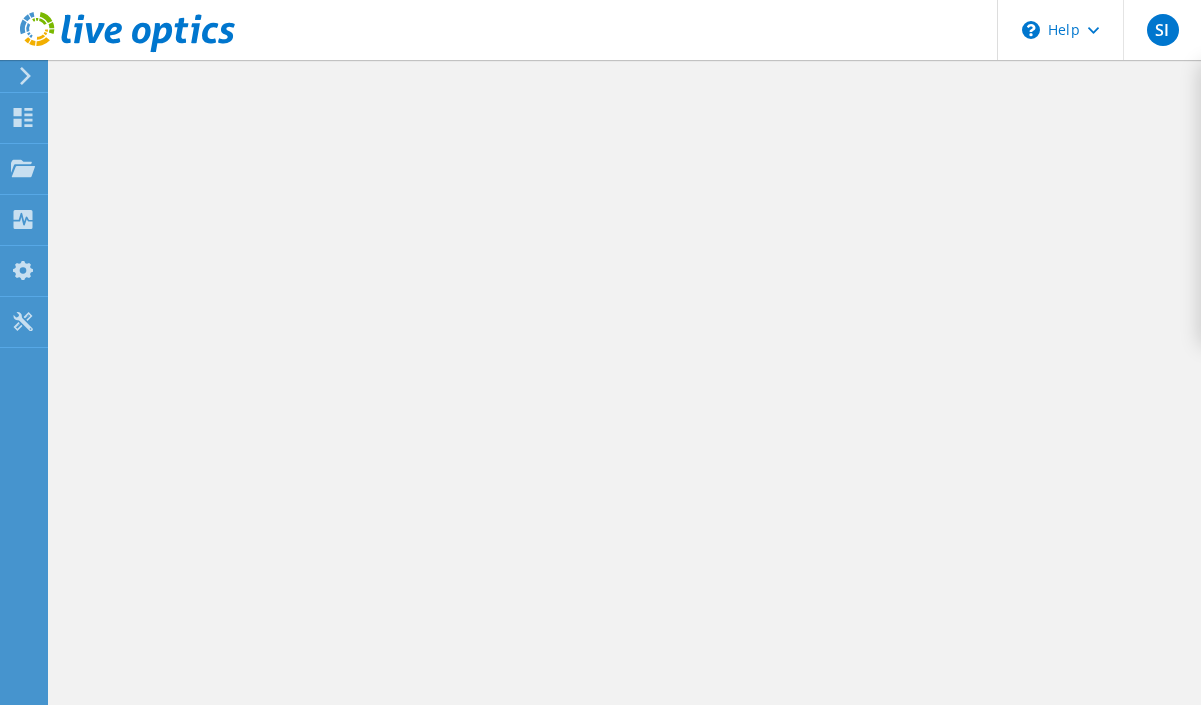 scroll, scrollTop: 0, scrollLeft: 0, axis: both 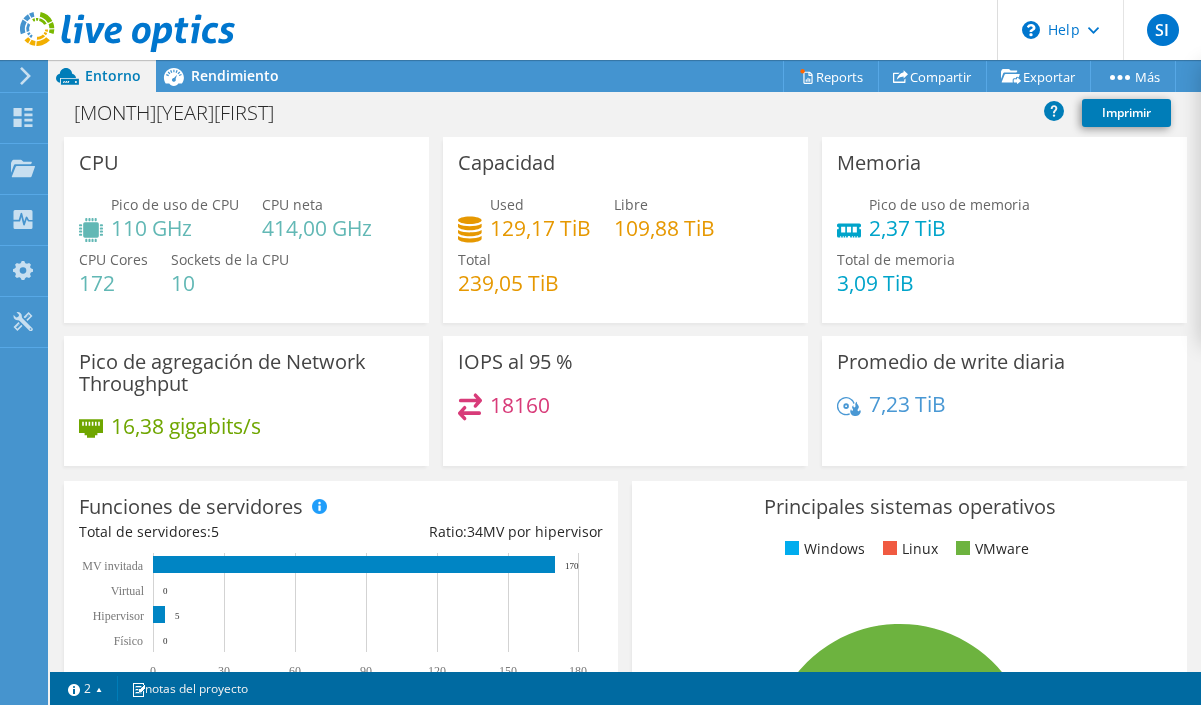 click 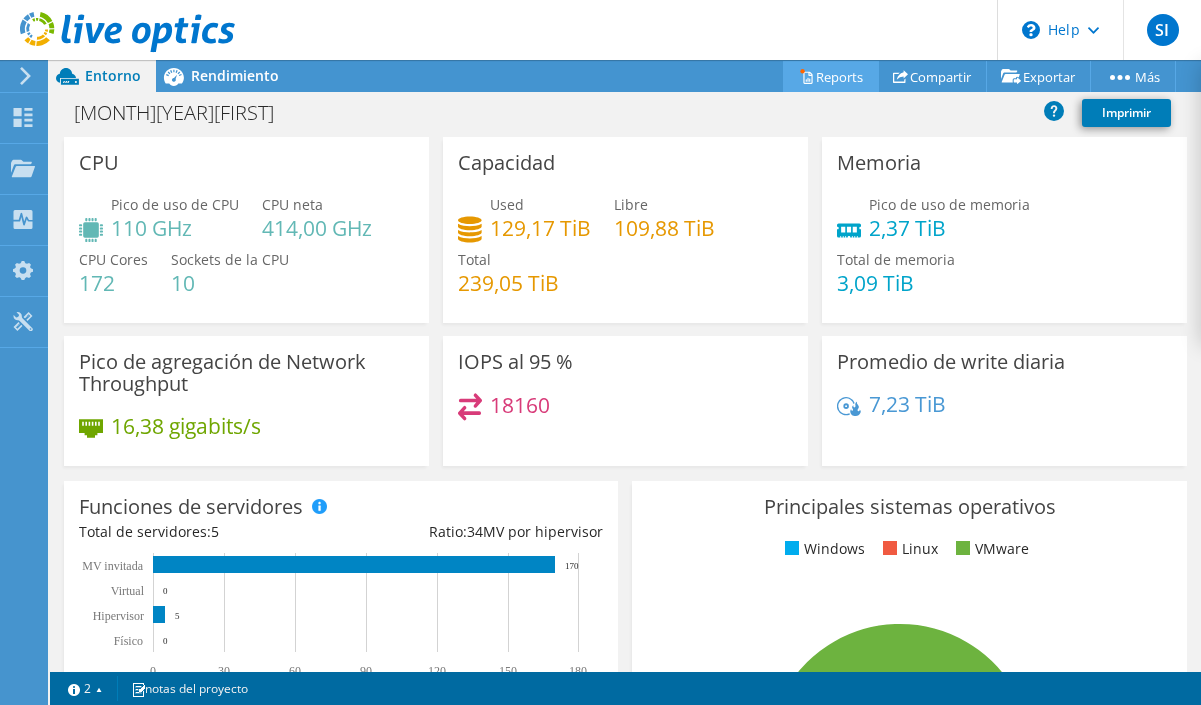 click on "Reports" at bounding box center [831, 76] 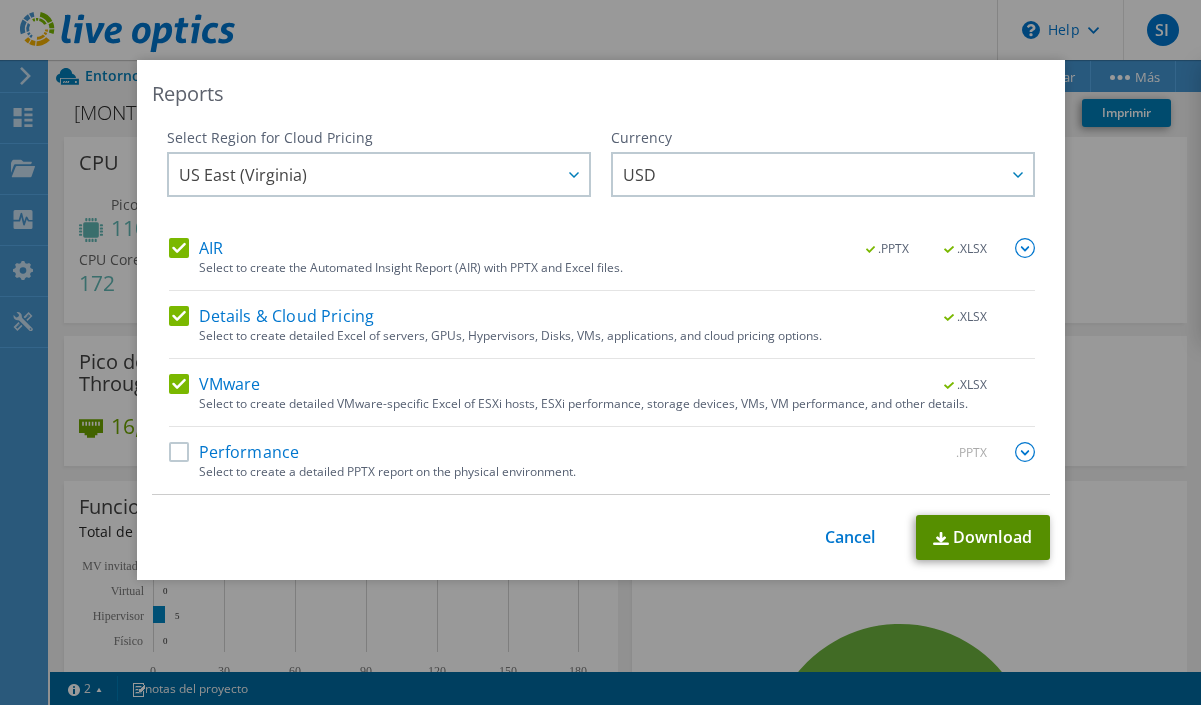 click on "Download" at bounding box center (983, 537) 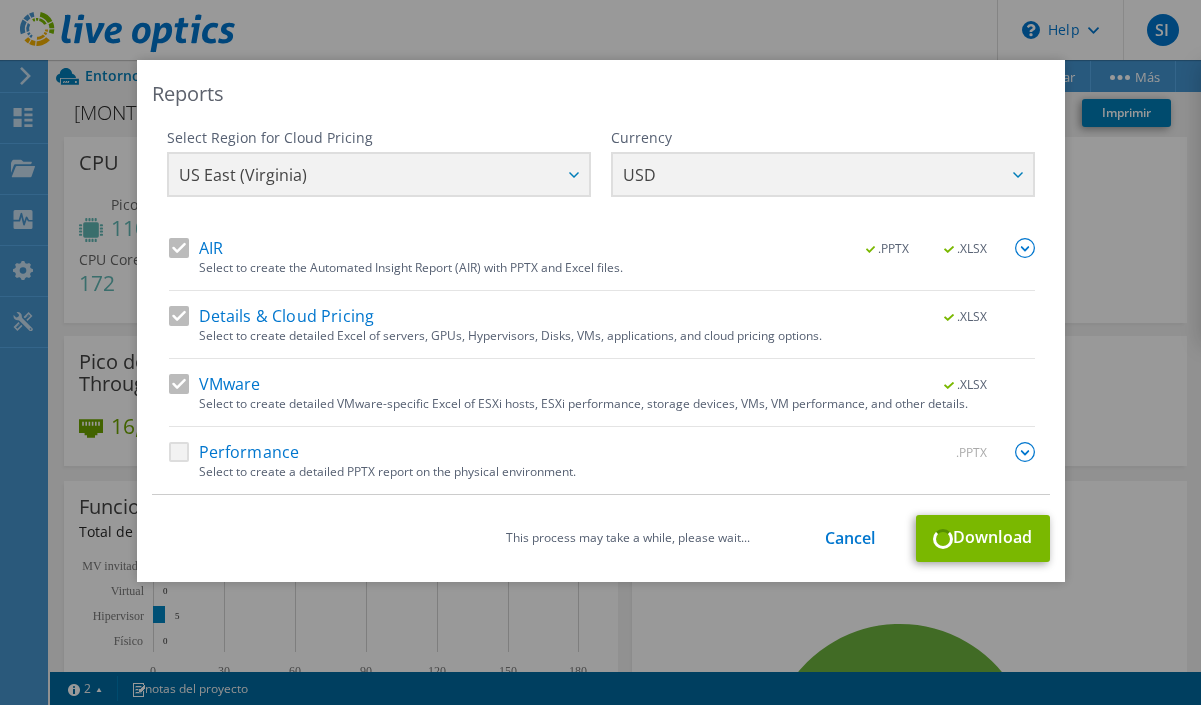 click on "This process may take a while, please wait...
Cancel
Download" at bounding box center (601, 538) 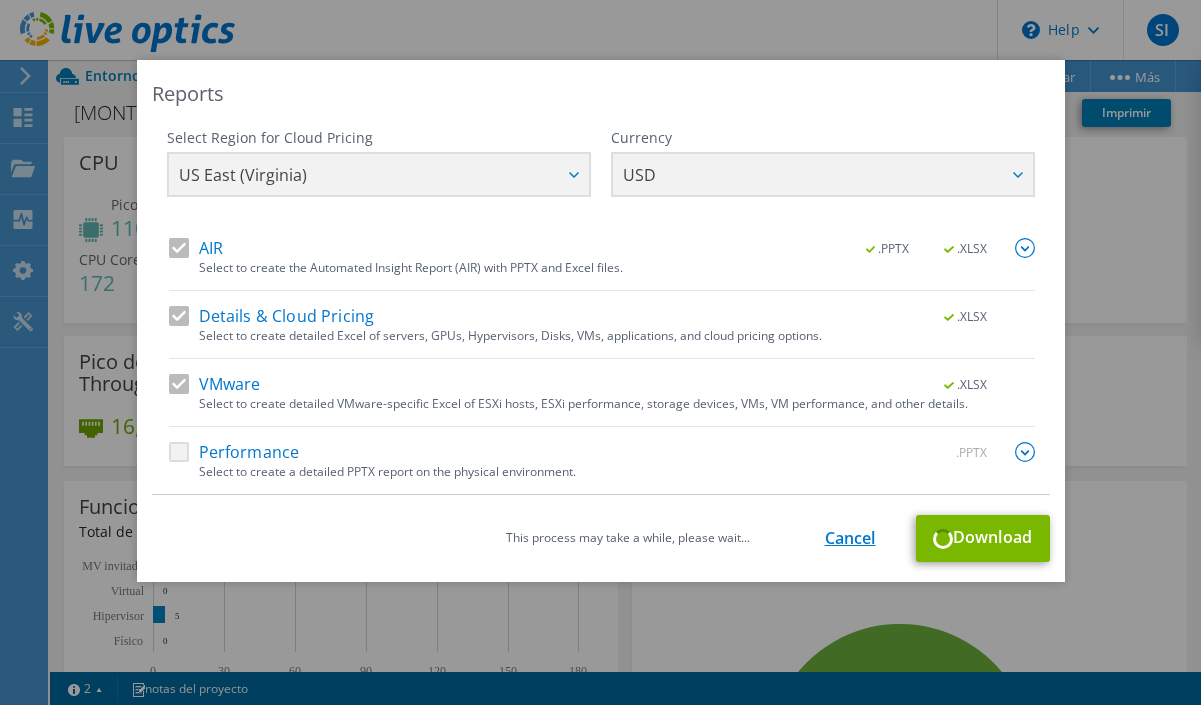 click on "Cancel" at bounding box center (850, 538) 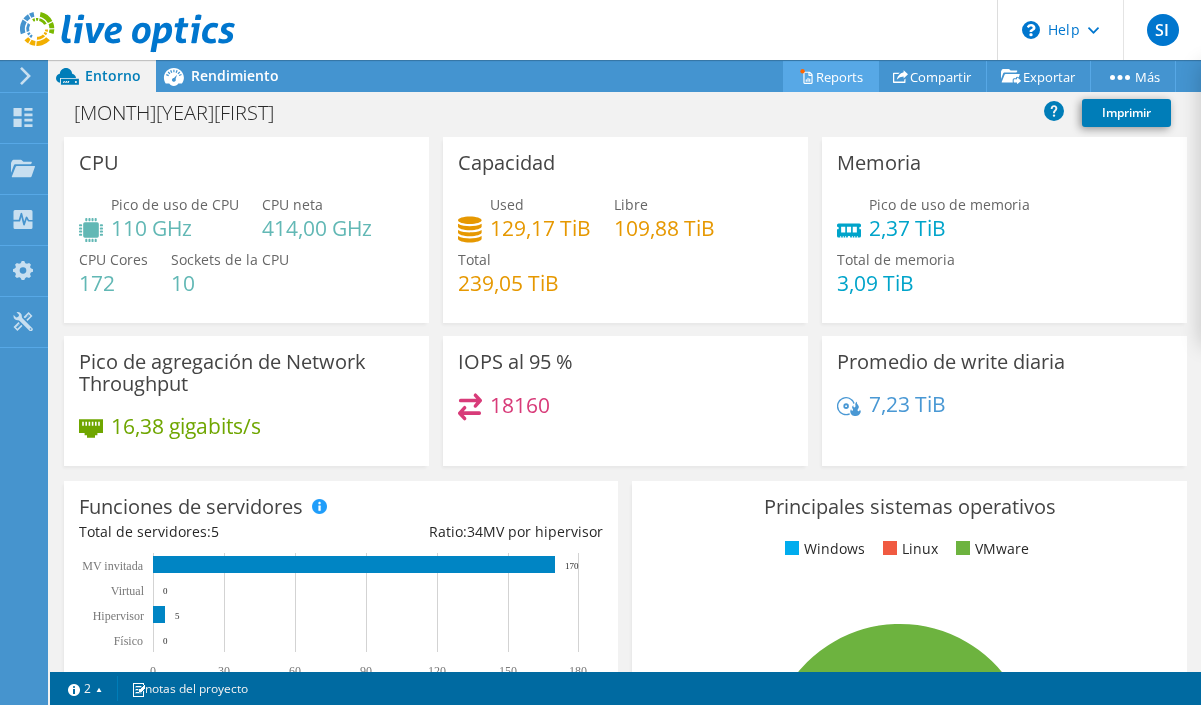 click on "Reports" at bounding box center [831, 76] 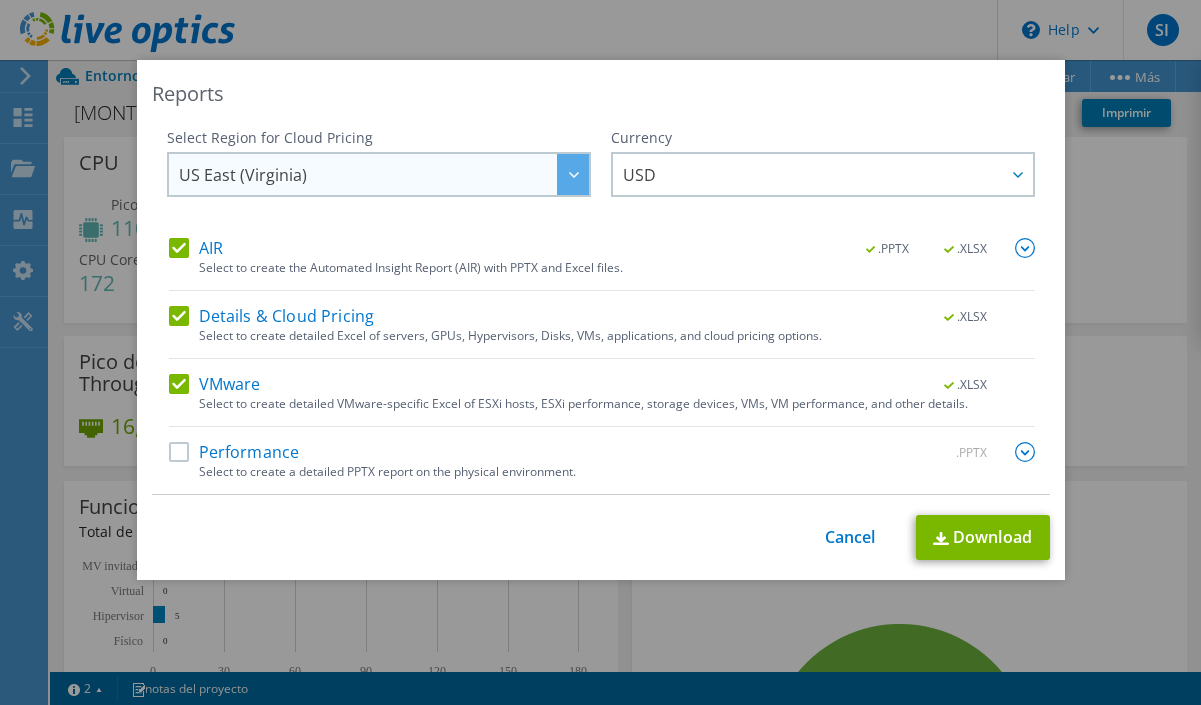 click 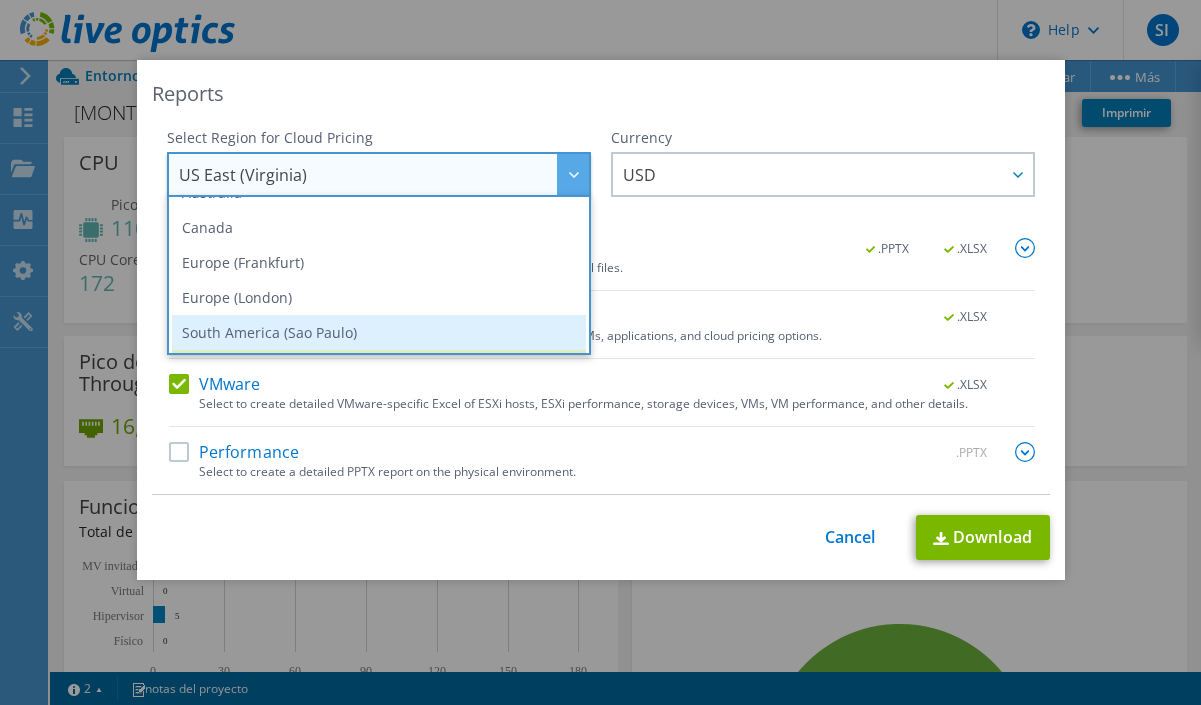 scroll, scrollTop: 270, scrollLeft: 0, axis: vertical 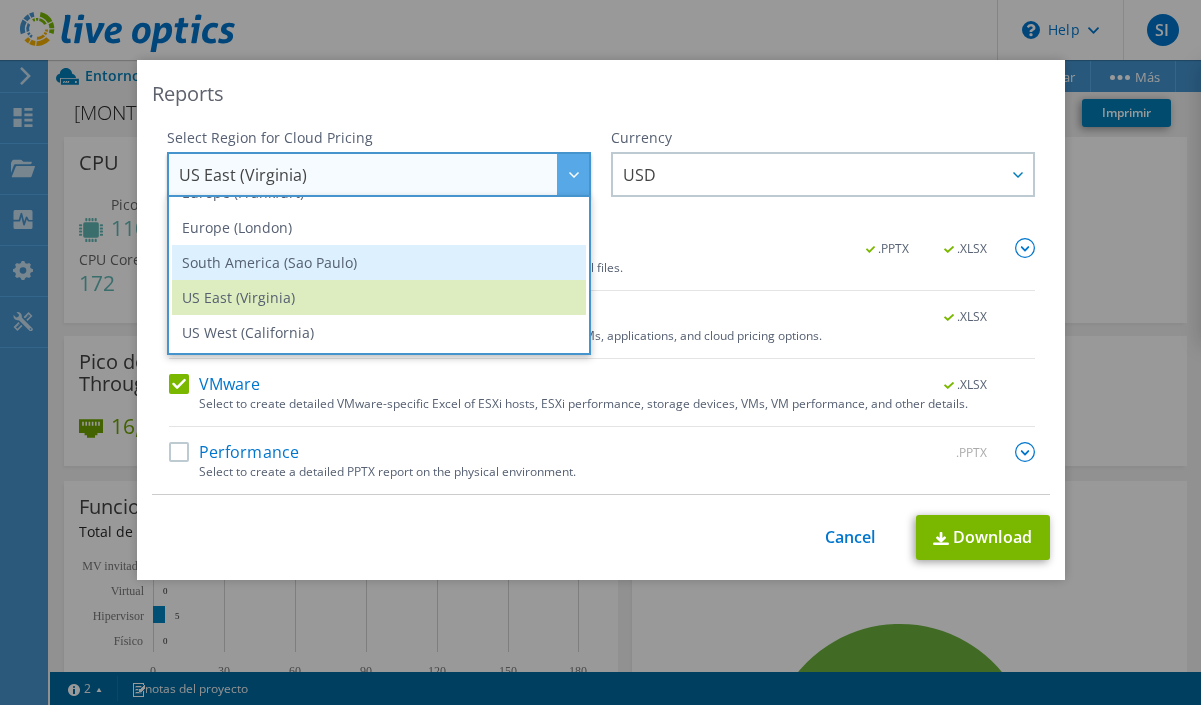 click on "South America (Sao Paulo)" at bounding box center [379, 262] 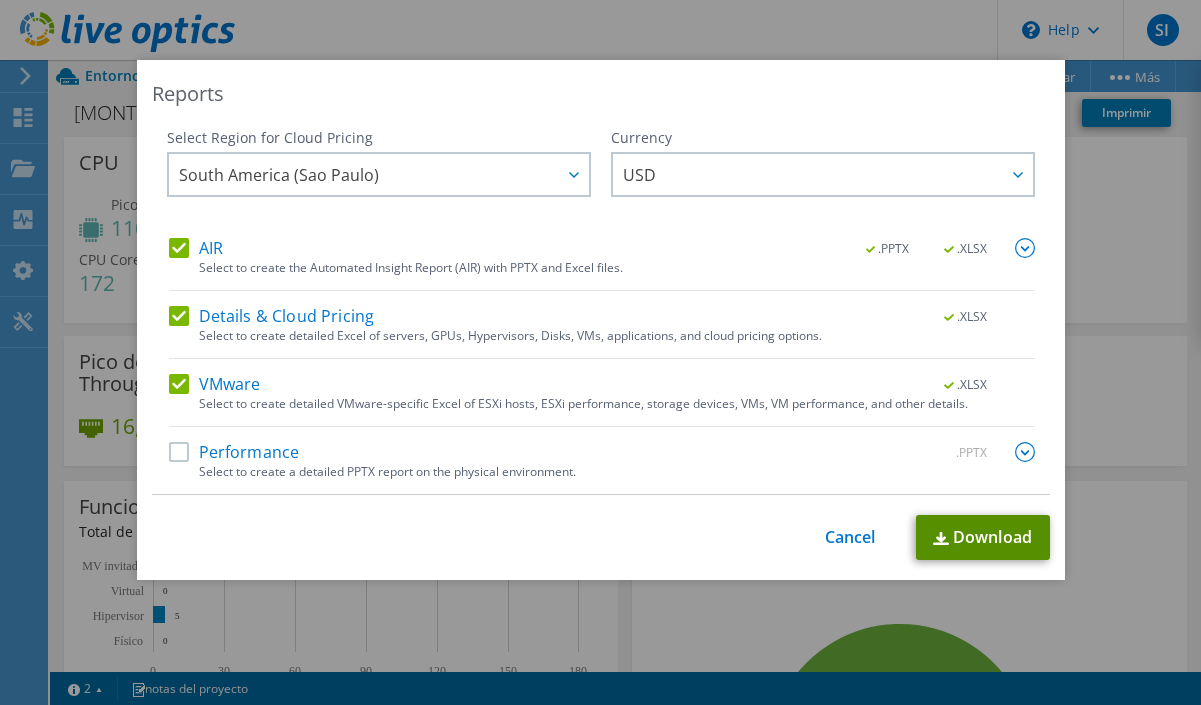 click on "Download" at bounding box center [983, 537] 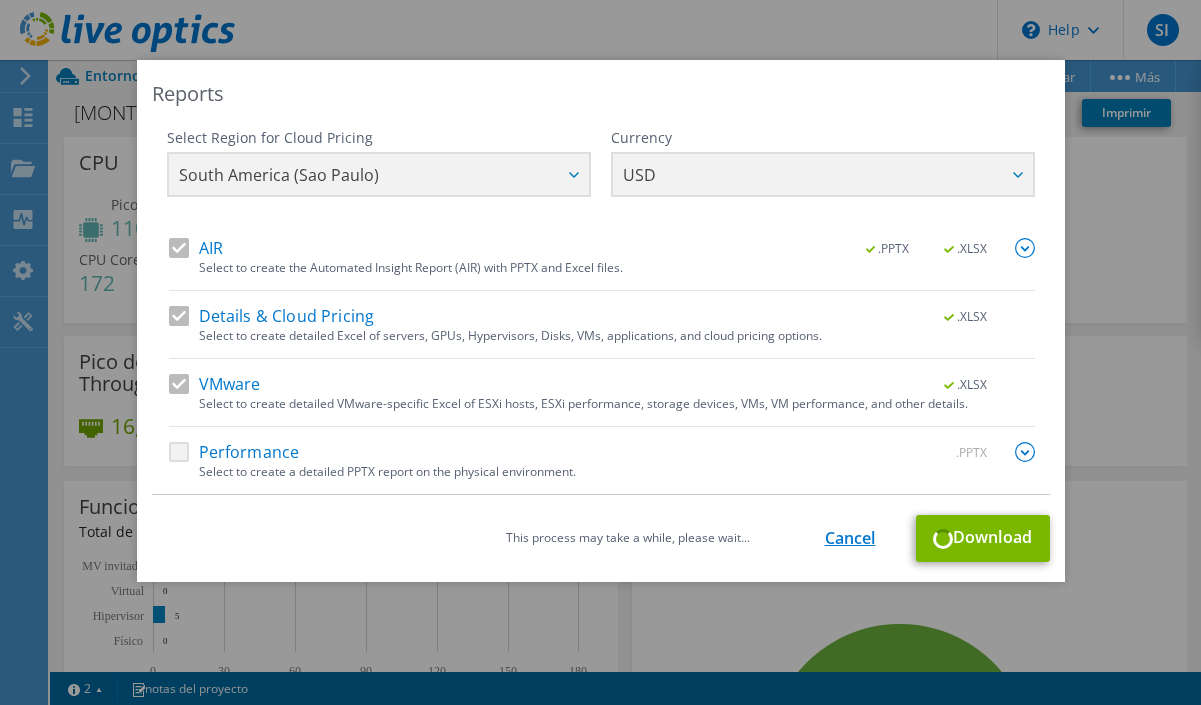 click on "Cancel" at bounding box center [850, 538] 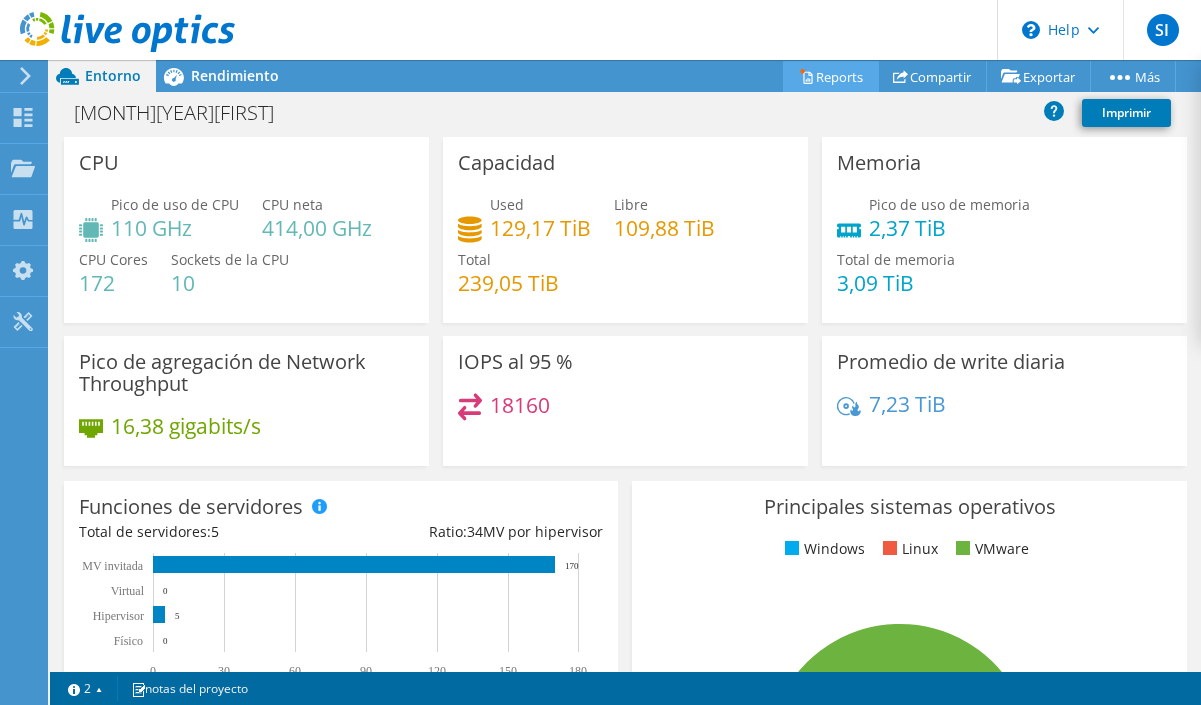 click 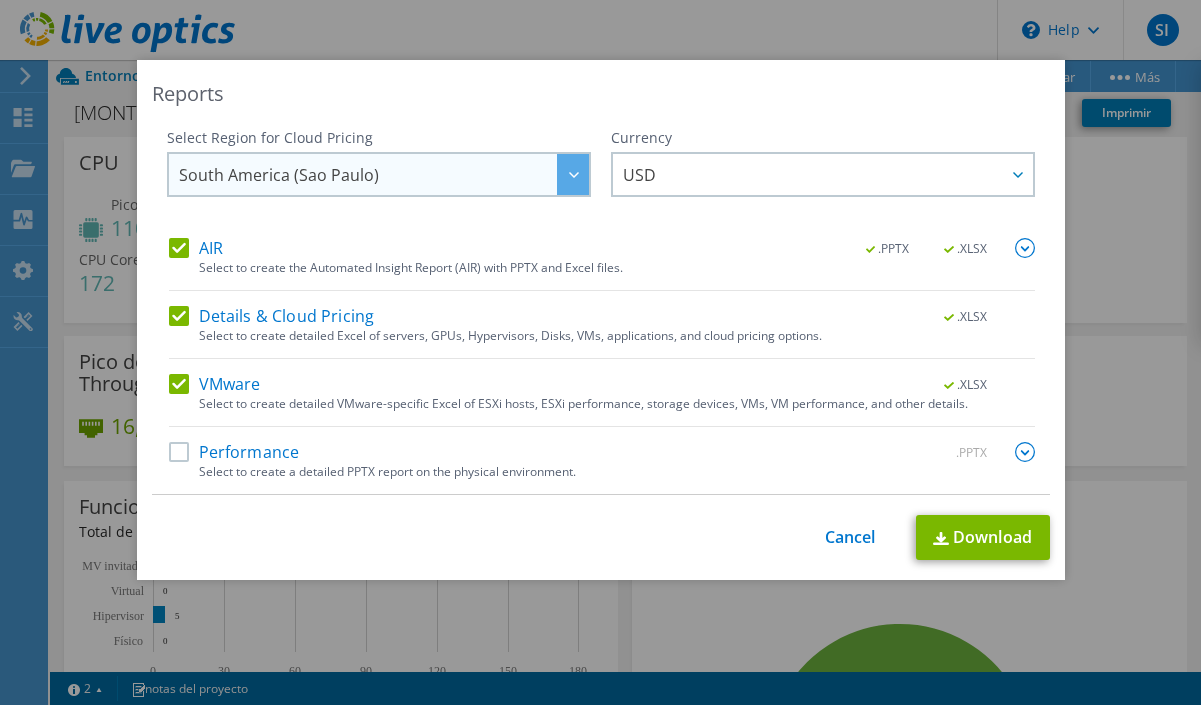 click 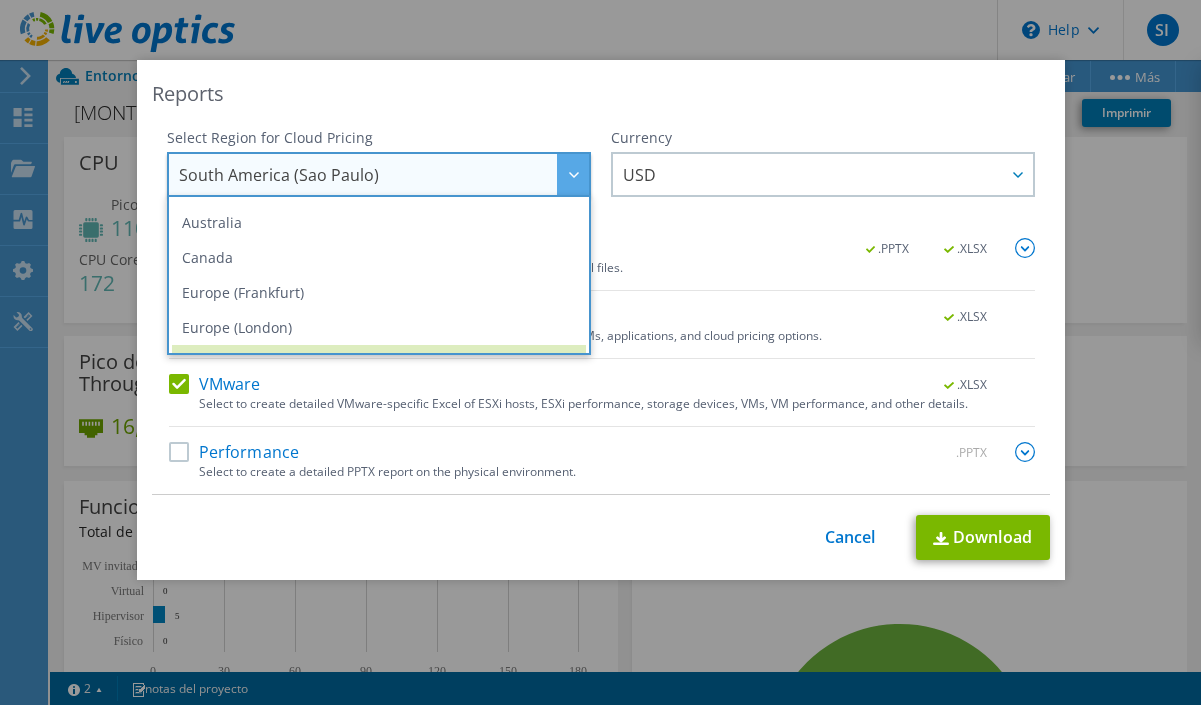 scroll, scrollTop: 270, scrollLeft: 0, axis: vertical 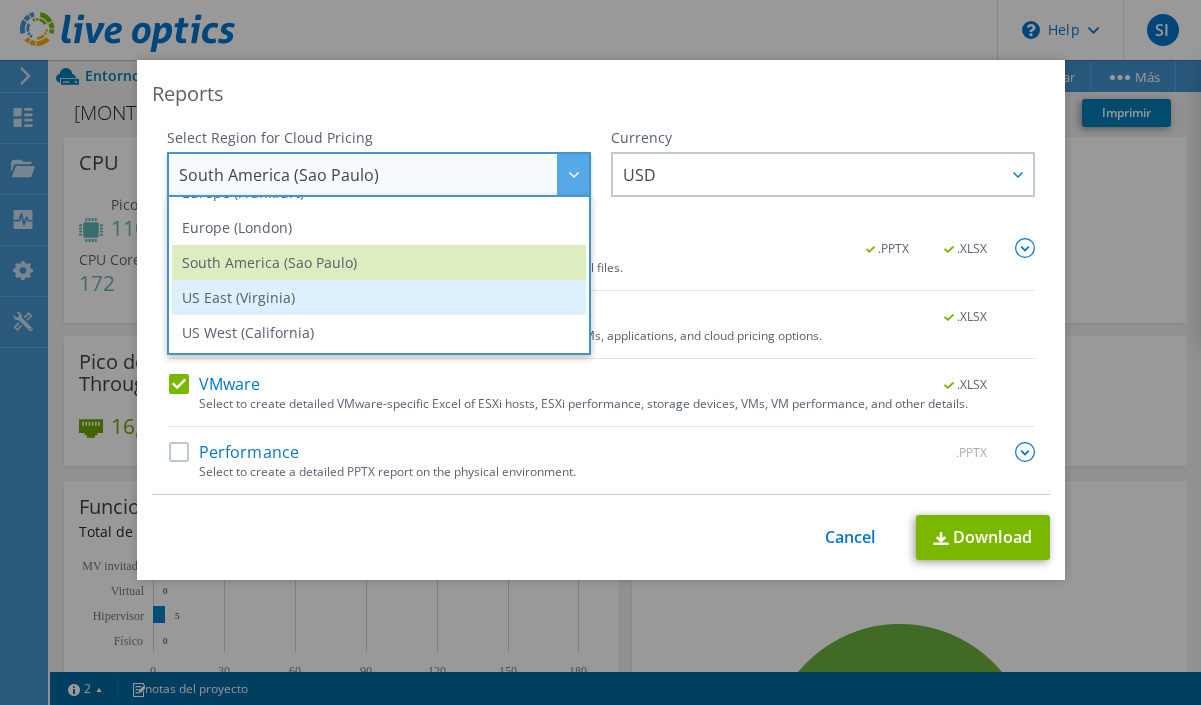 click on "US East (Virginia)" at bounding box center [379, 297] 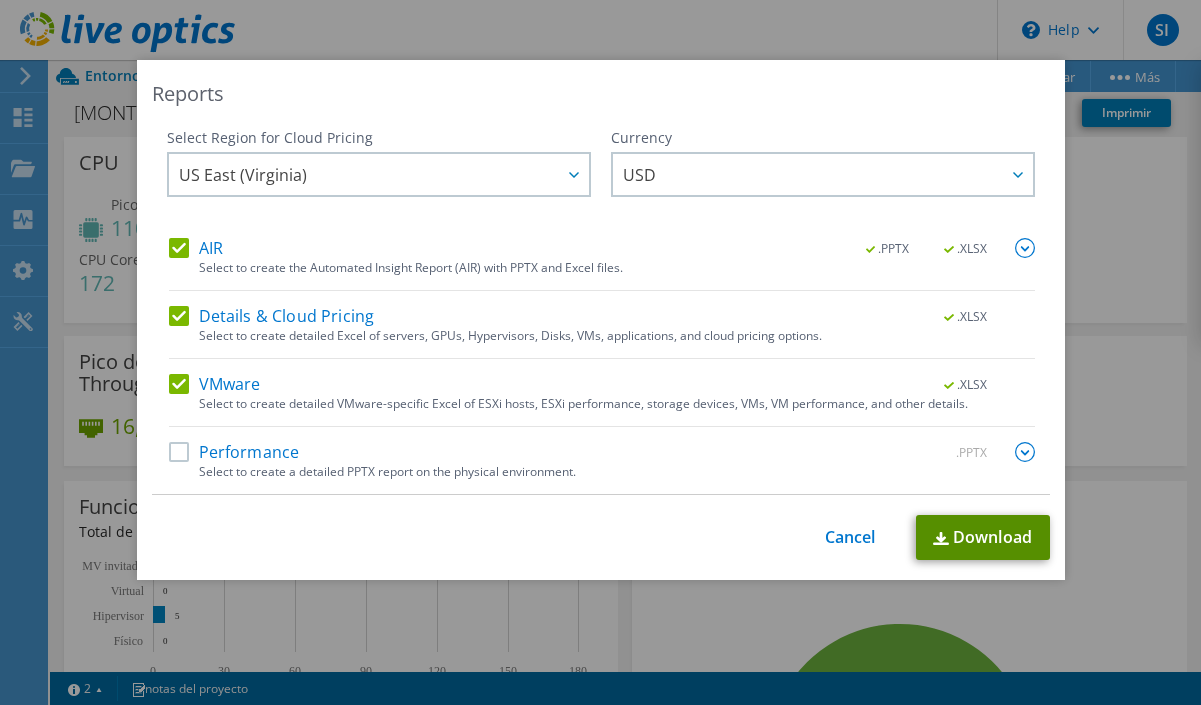 click on "Download" at bounding box center (983, 537) 